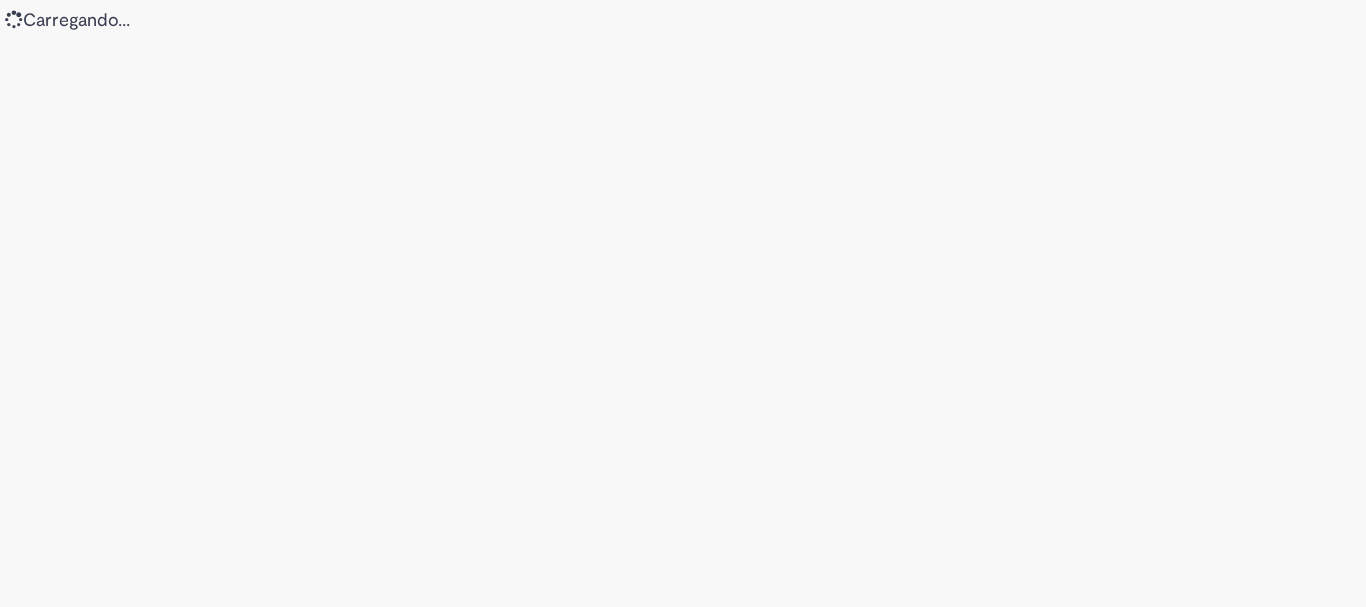 scroll, scrollTop: 0, scrollLeft: 0, axis: both 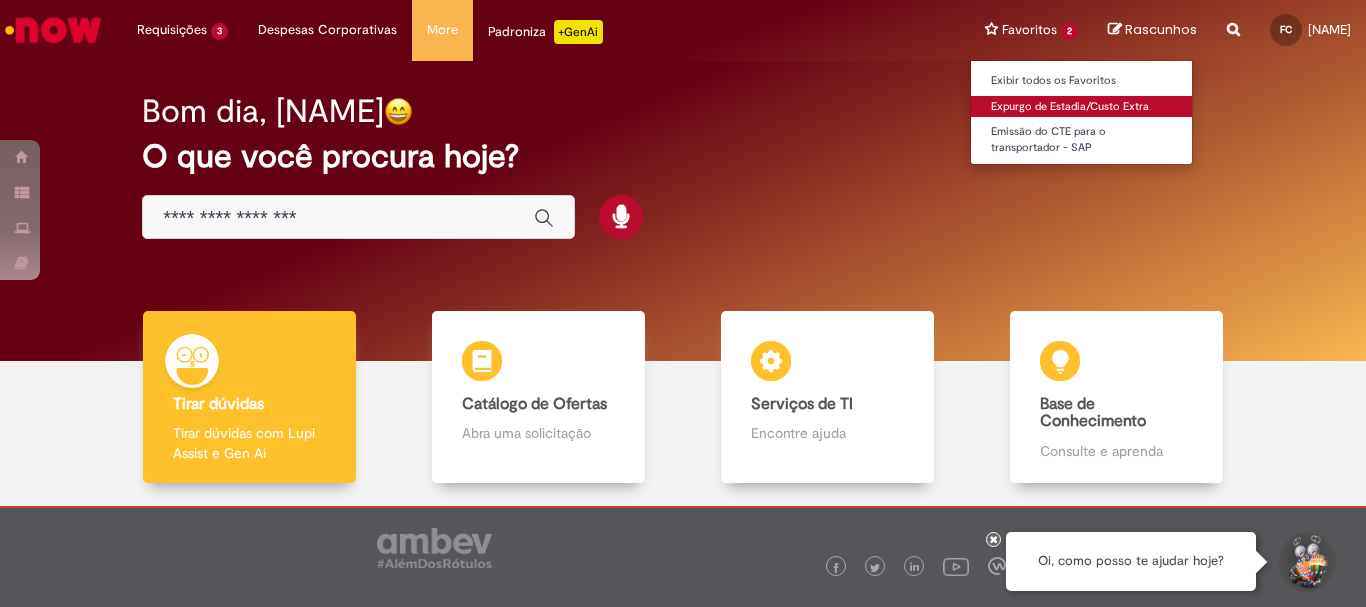 click on "Expurgo de Estadia/Custo Extra" at bounding box center [1081, 107] 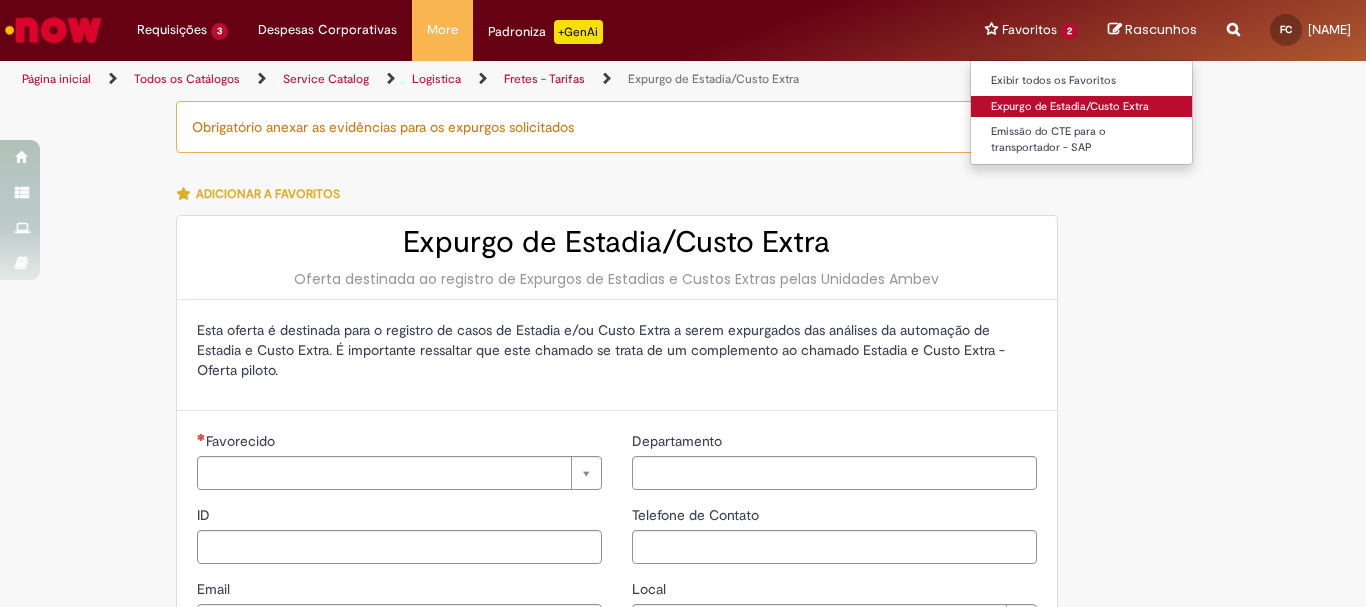 type on "**********" 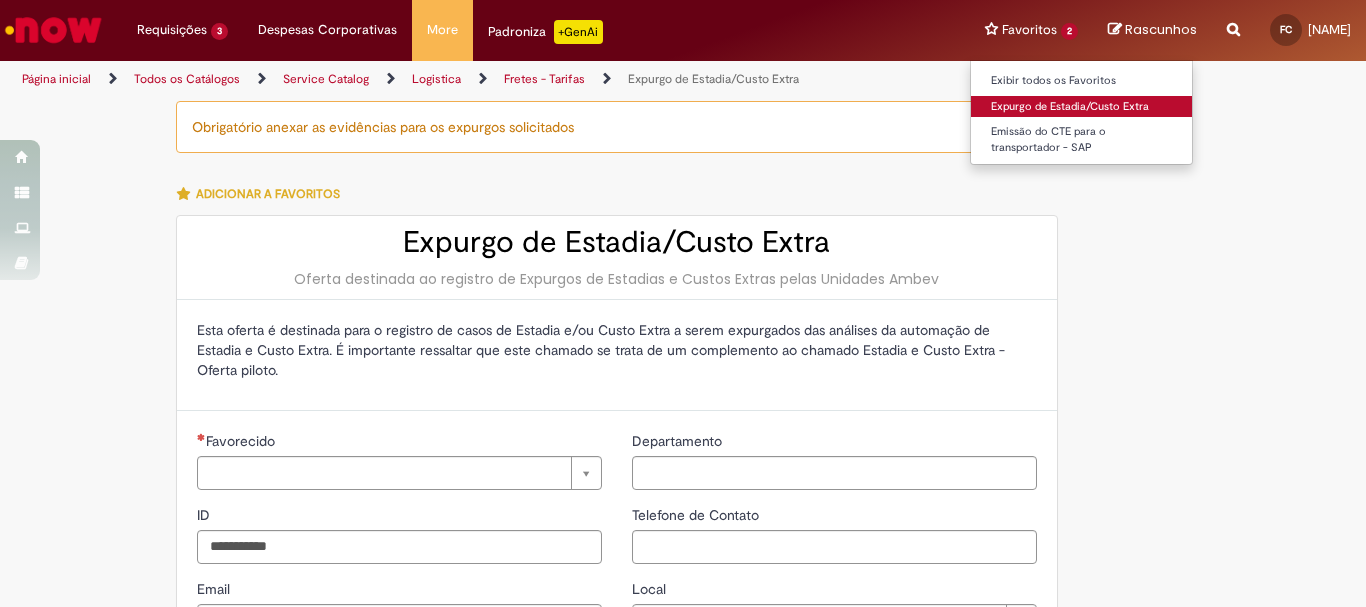 type on "**********" 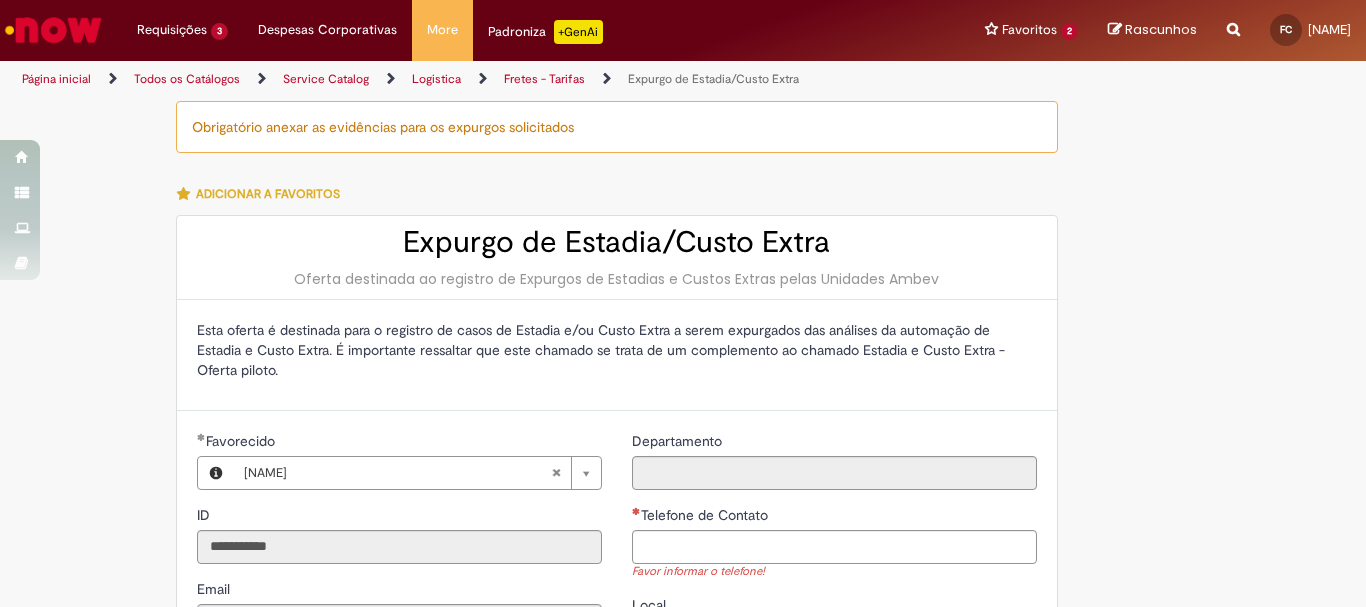 scroll, scrollTop: 400, scrollLeft: 0, axis: vertical 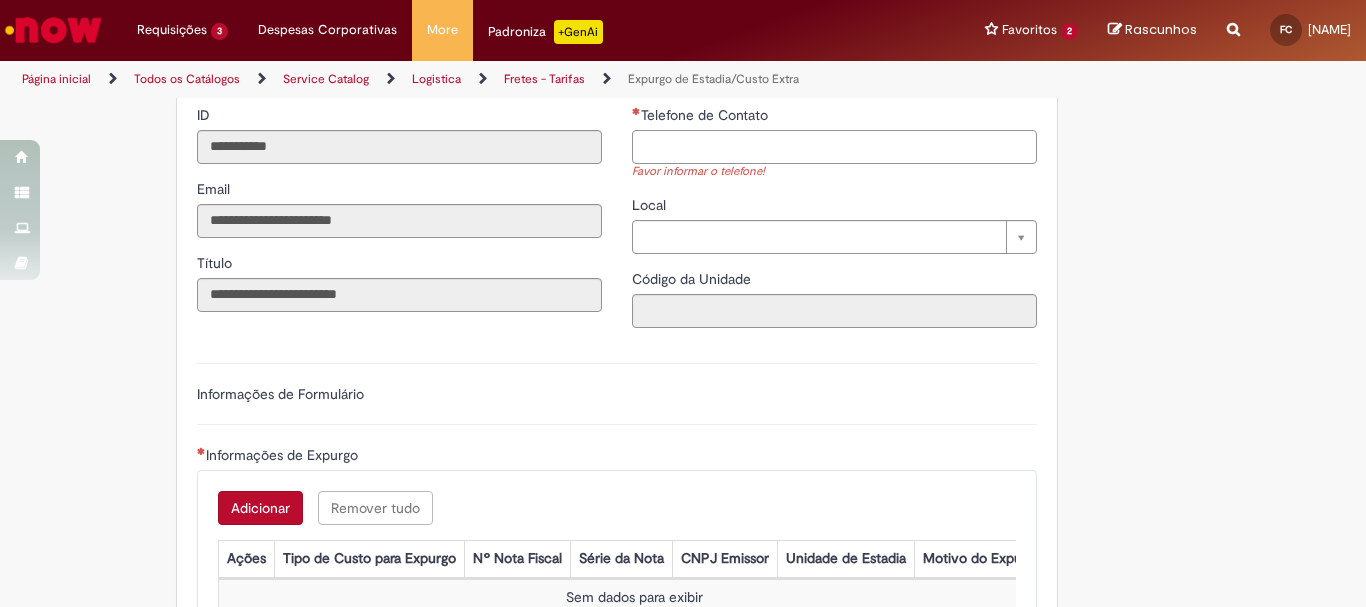 click on "Telefone de Contato" at bounding box center [834, 147] 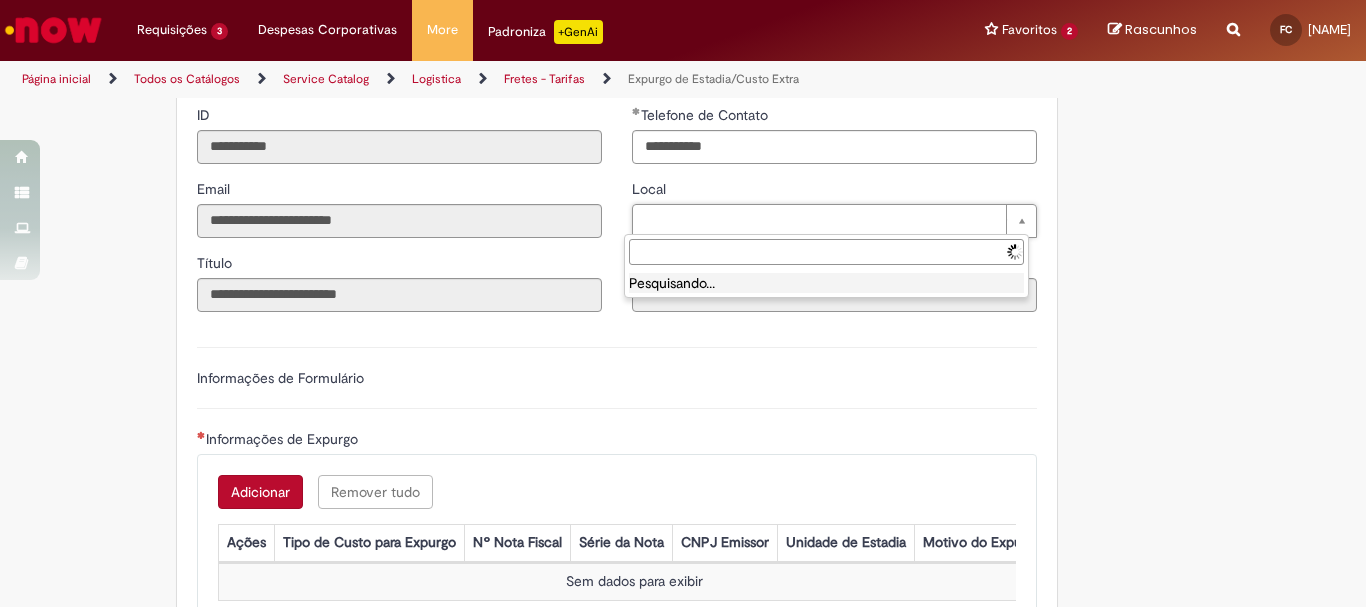 type on "**********" 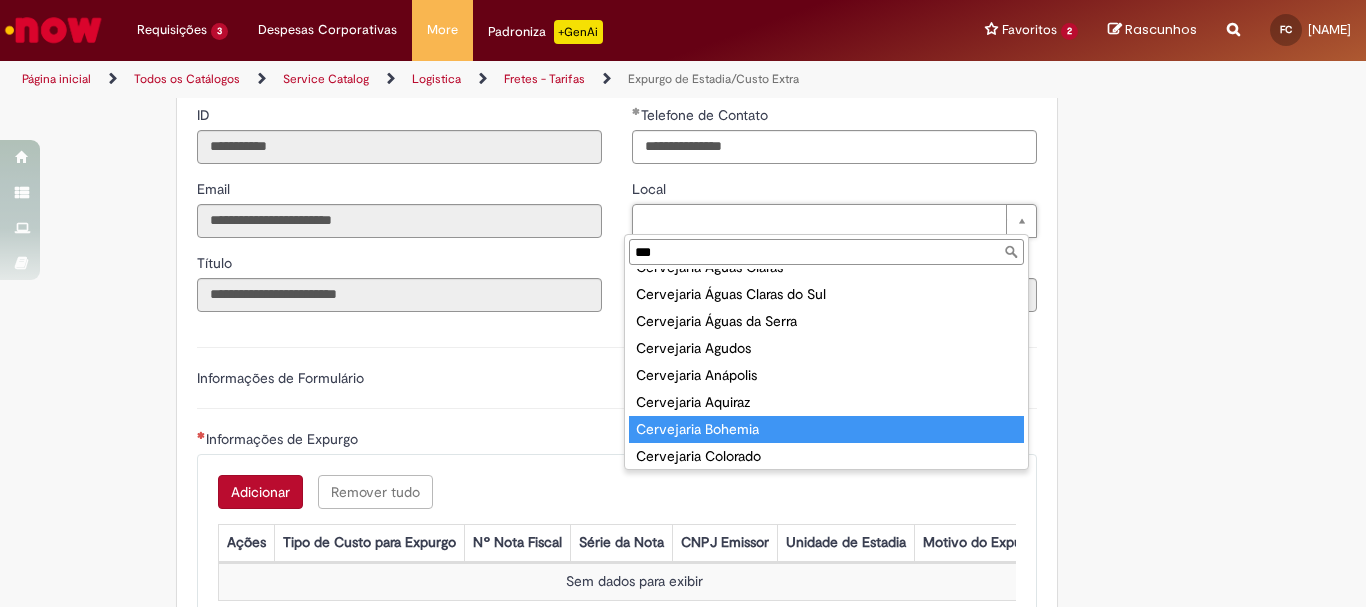 scroll, scrollTop: 200, scrollLeft: 0, axis: vertical 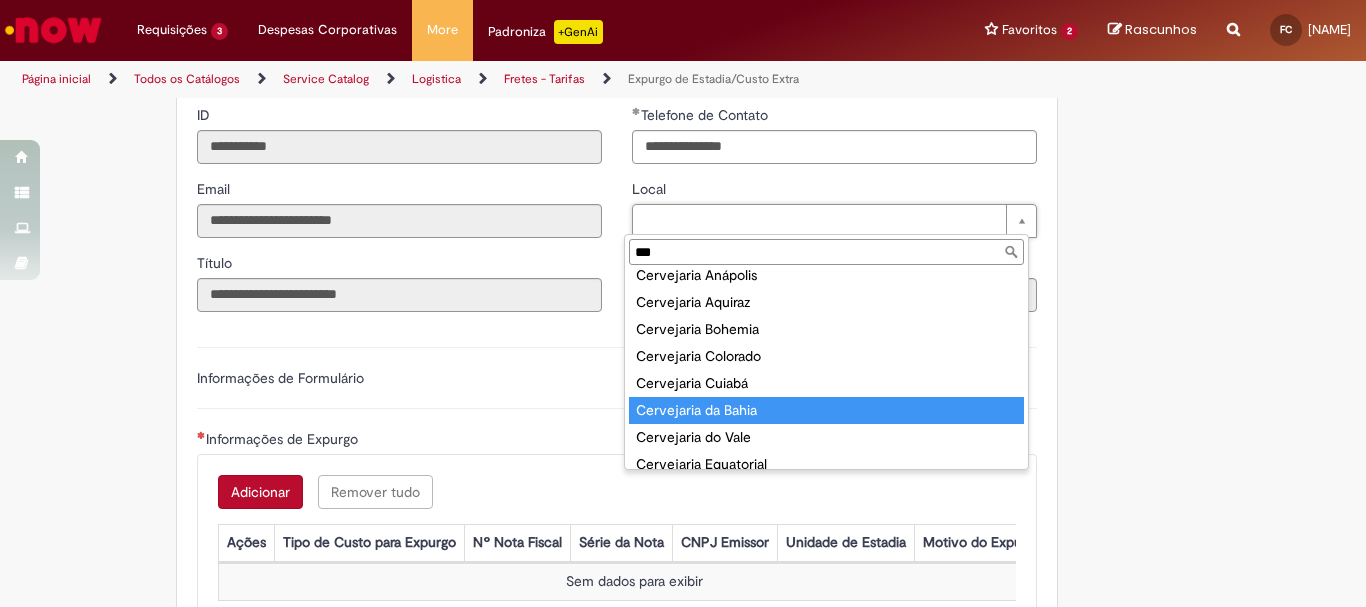 type on "***" 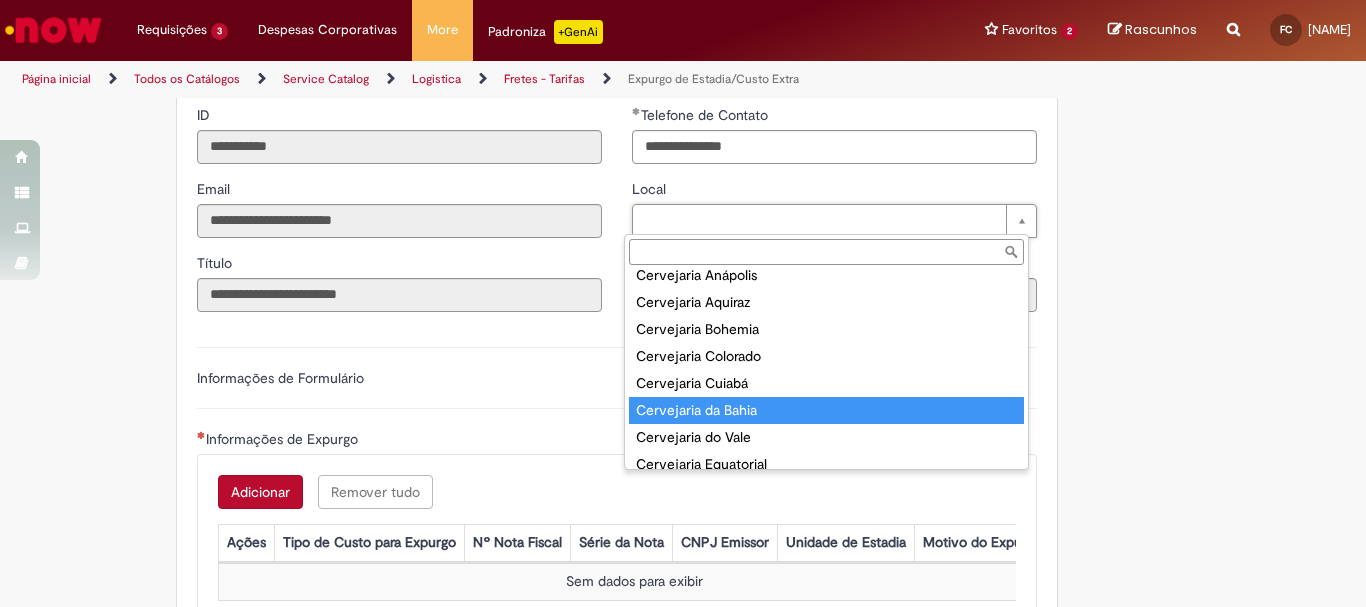 type on "****" 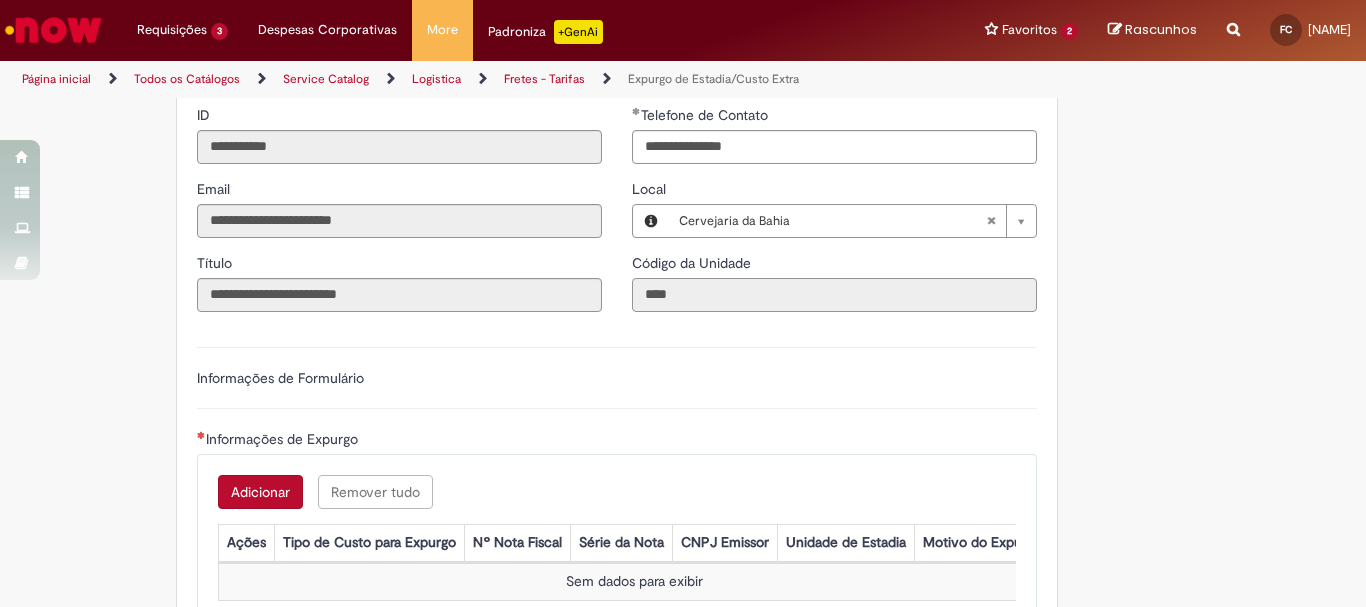 click on "****" at bounding box center (834, 295) 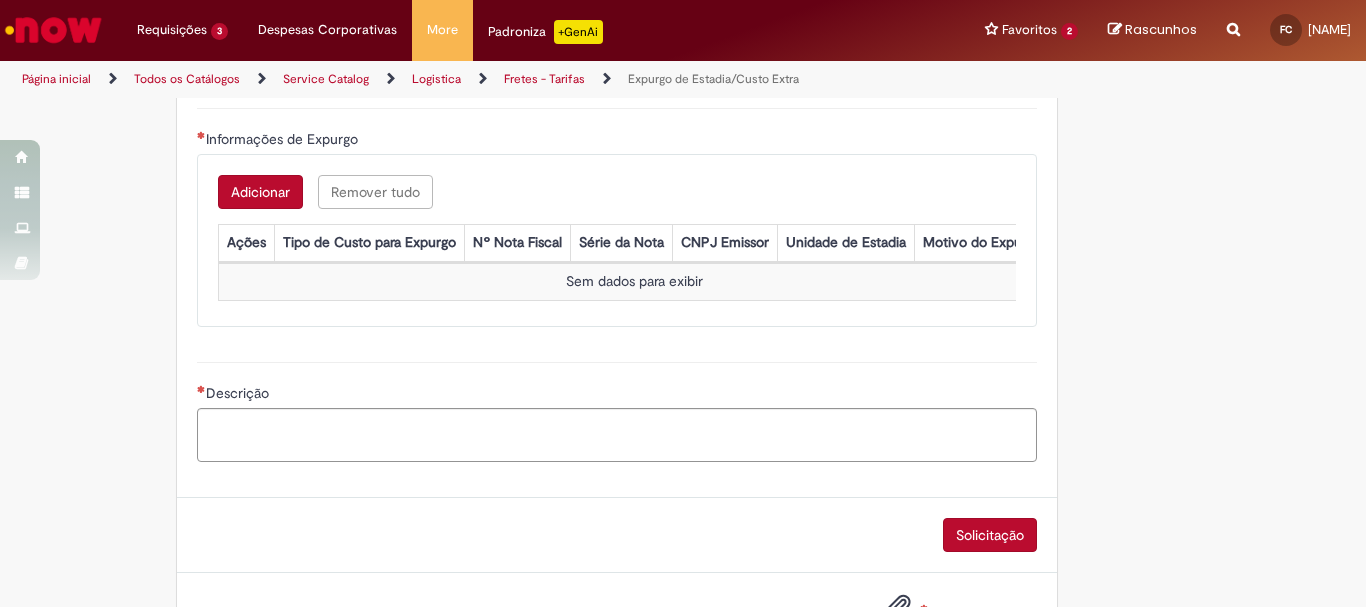click on "Adicionar" at bounding box center [260, 192] 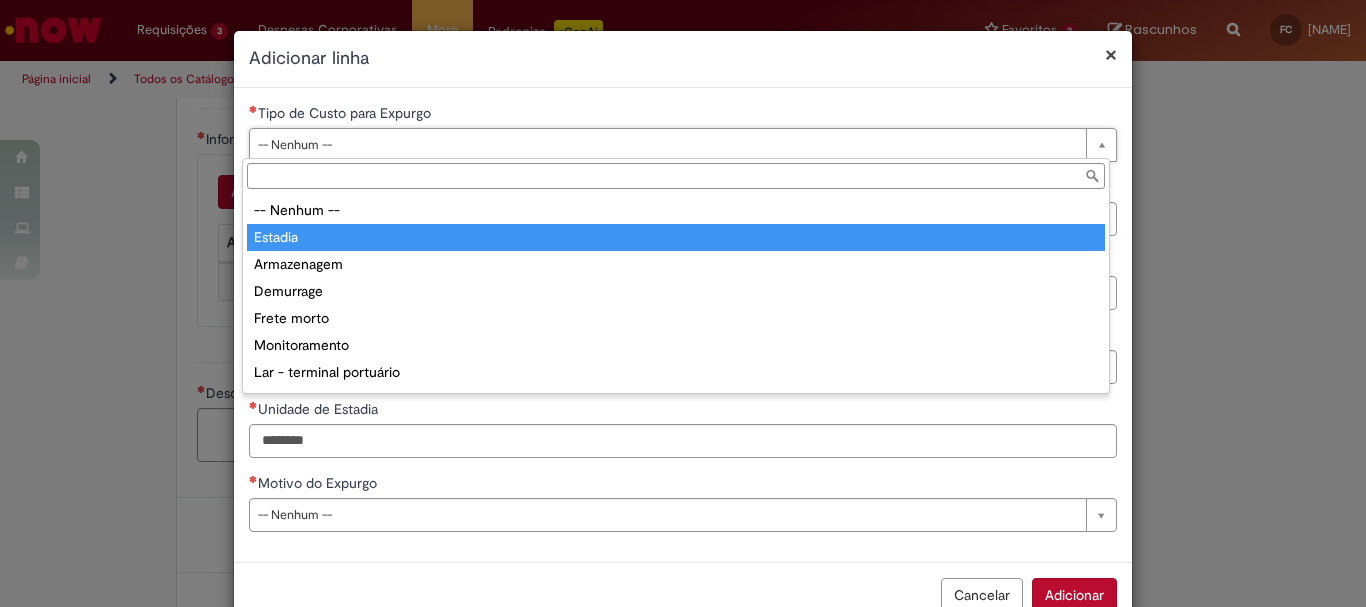 type on "*******" 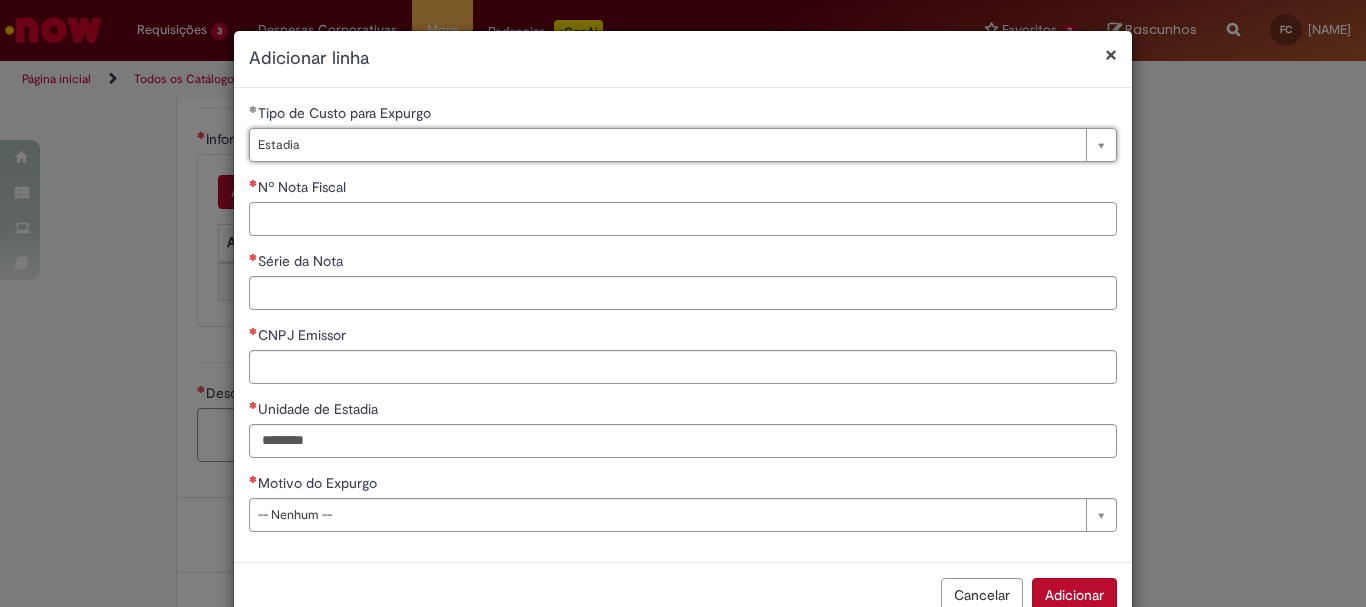 click on "Nº Nota Fiscal" at bounding box center (683, 219) 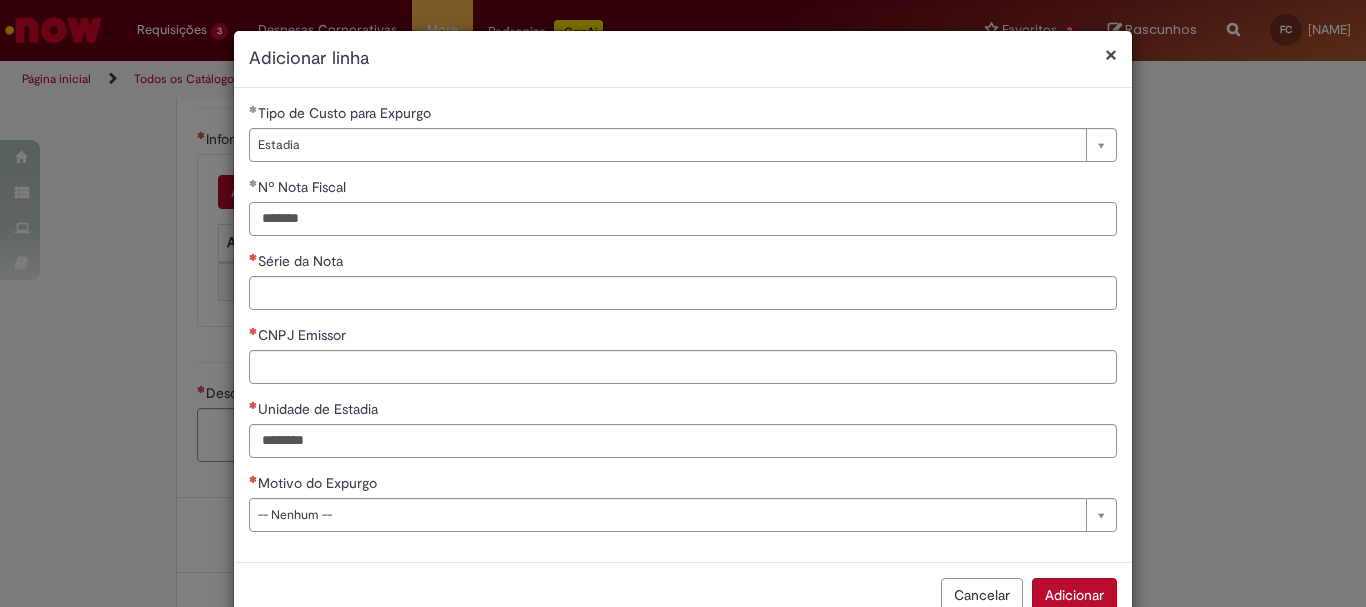 type on "*******" 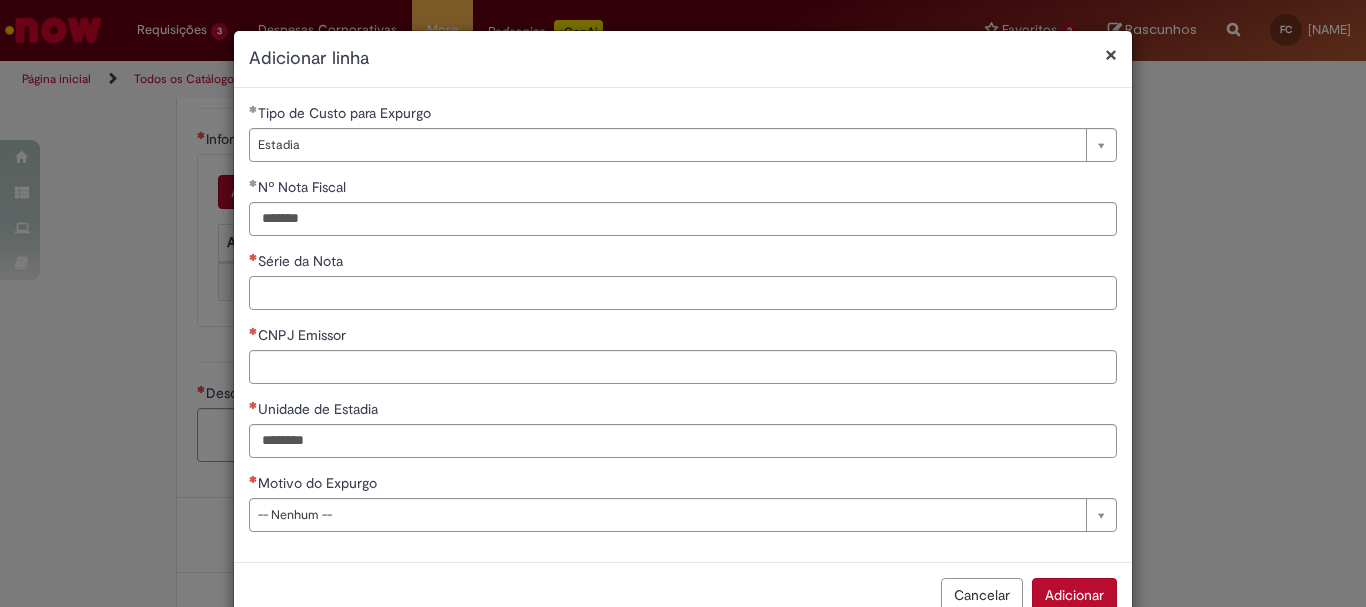 click on "Série da Nota" at bounding box center (683, 293) 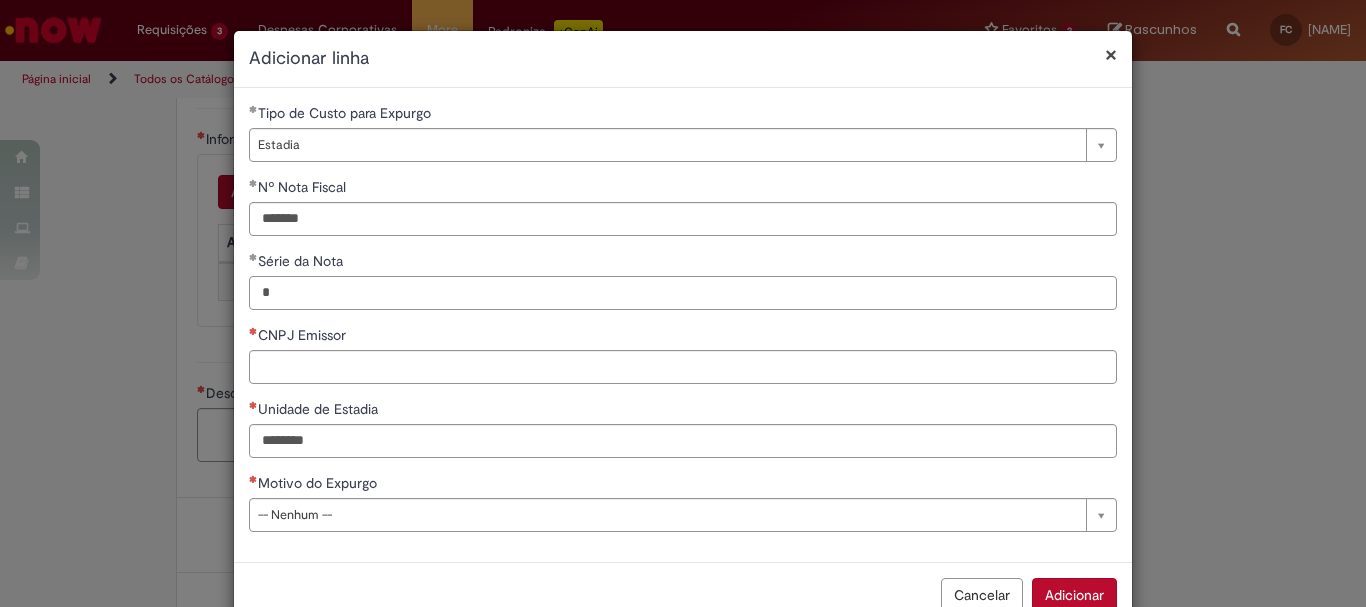 type on "*" 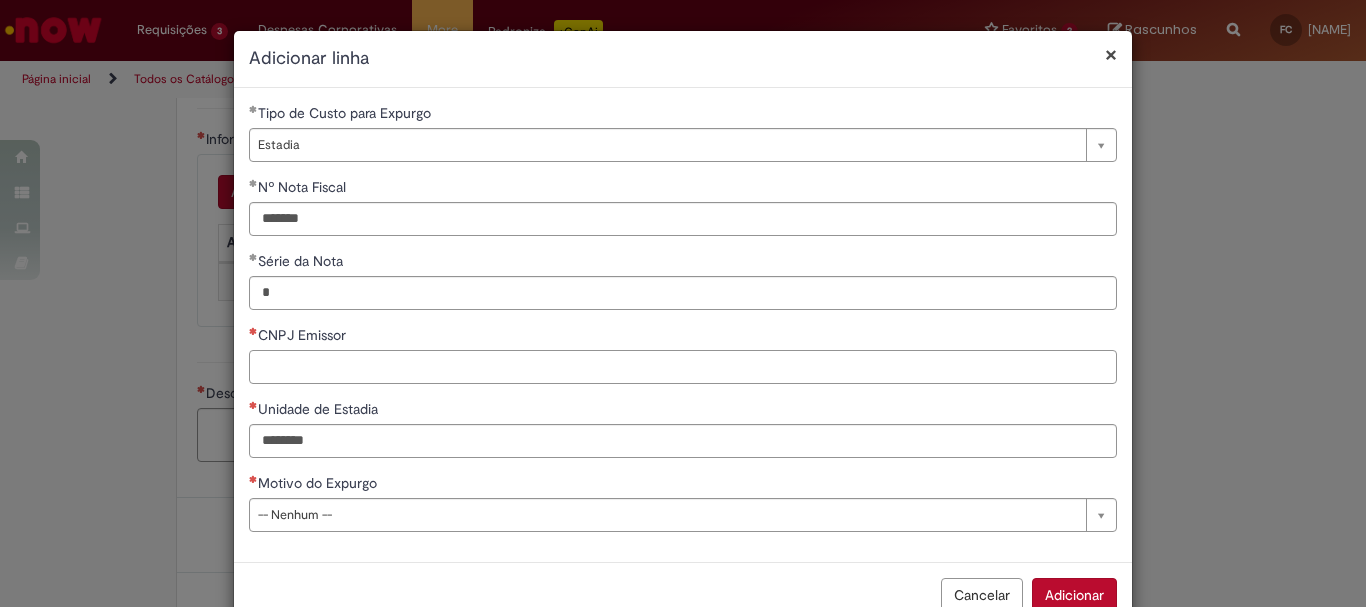 click on "CNPJ Emissor" at bounding box center [683, 367] 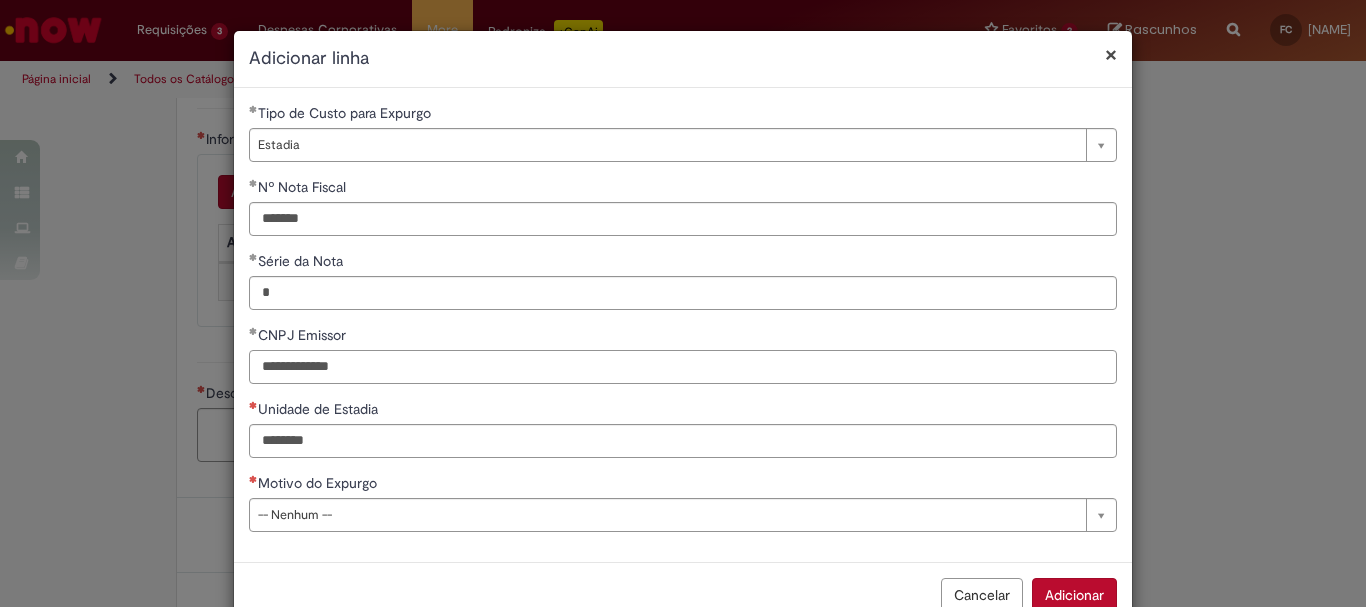 type on "**********" 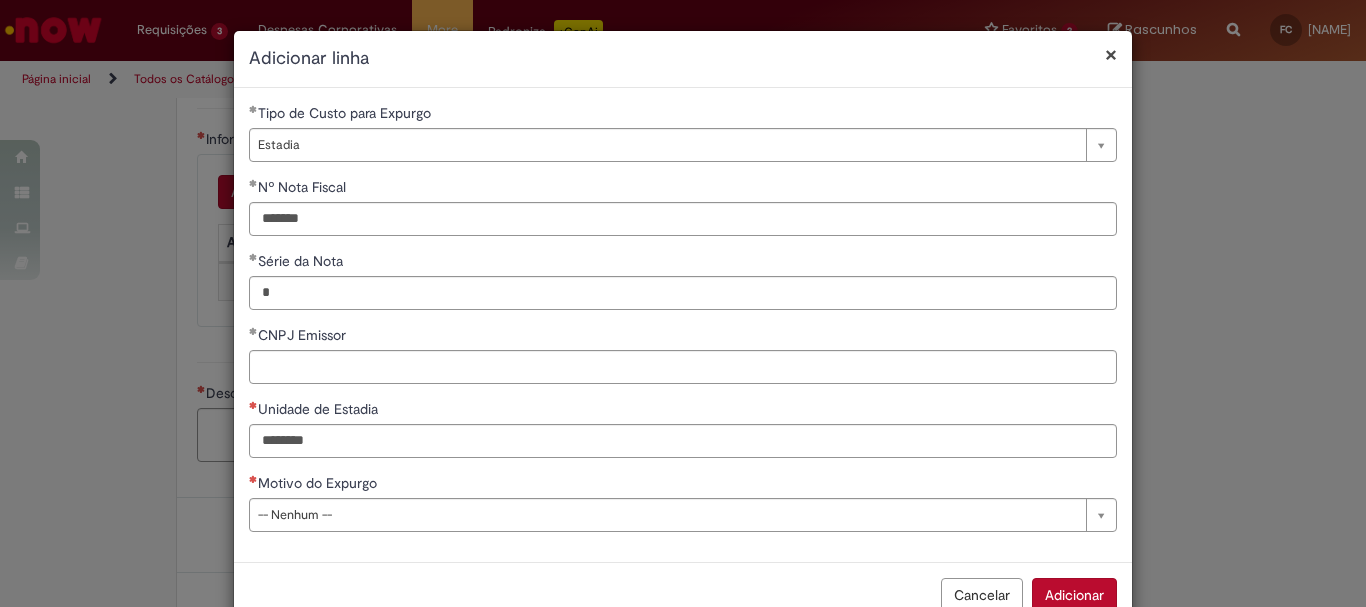 click on "**********" at bounding box center [683, 325] 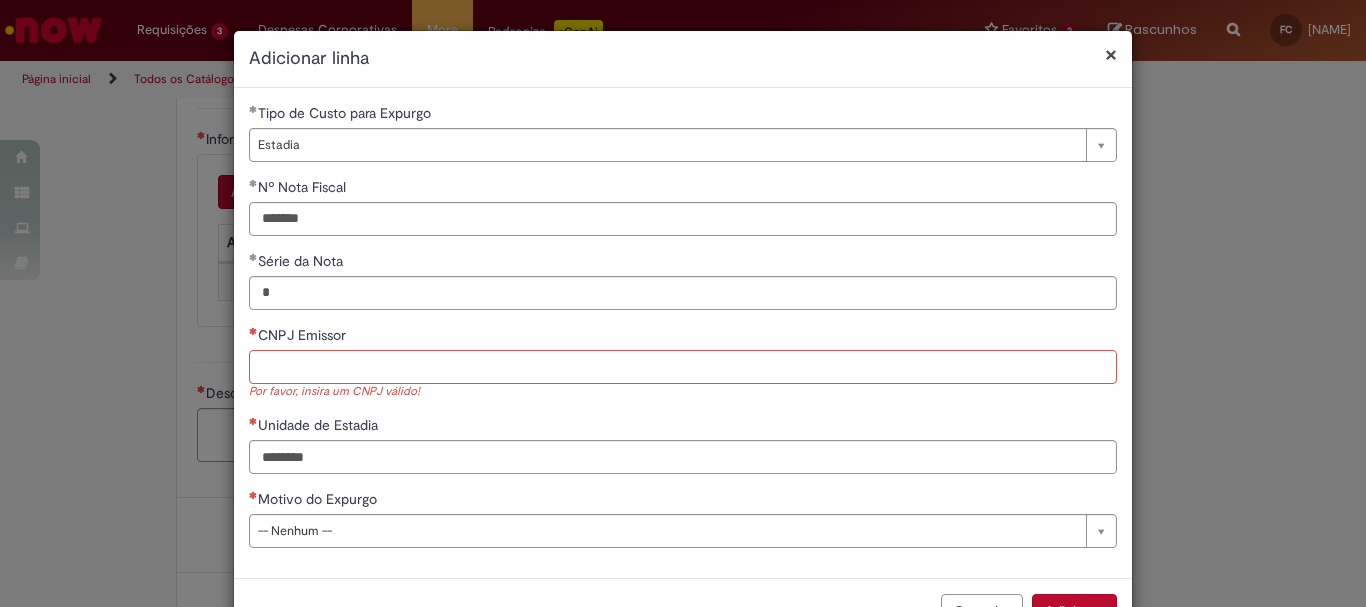 click on "CNPJ Emissor" at bounding box center [683, 367] 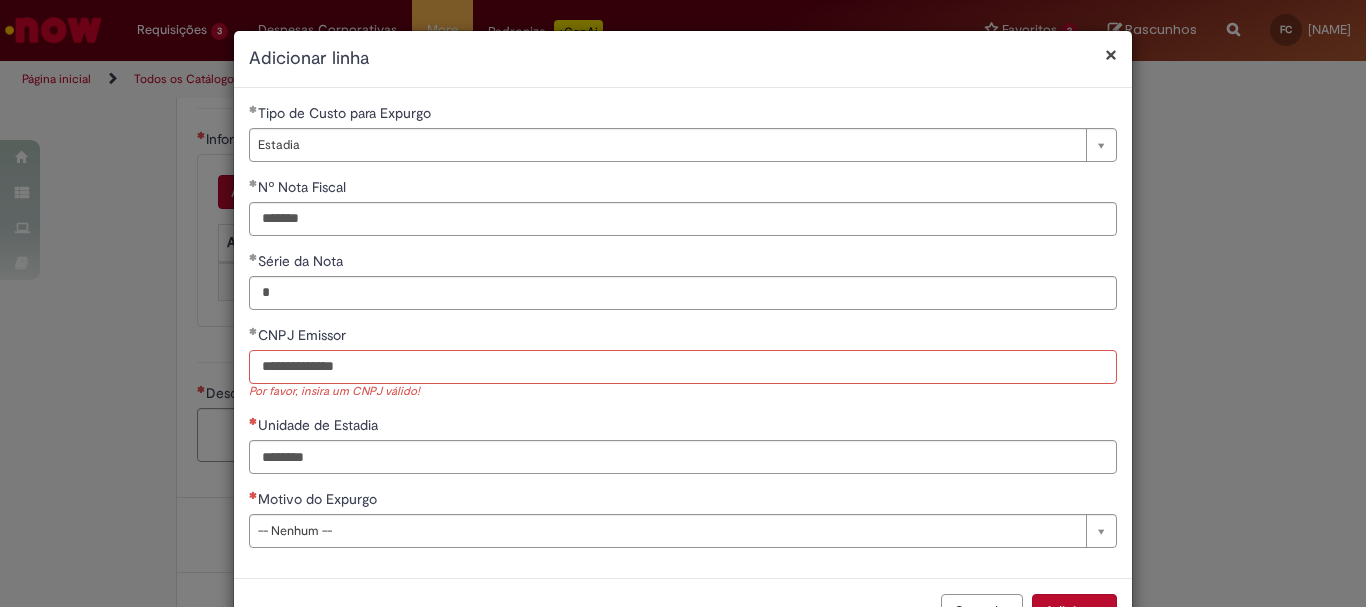 drag, startPoint x: 410, startPoint y: 363, endPoint x: 50, endPoint y: 363, distance: 360 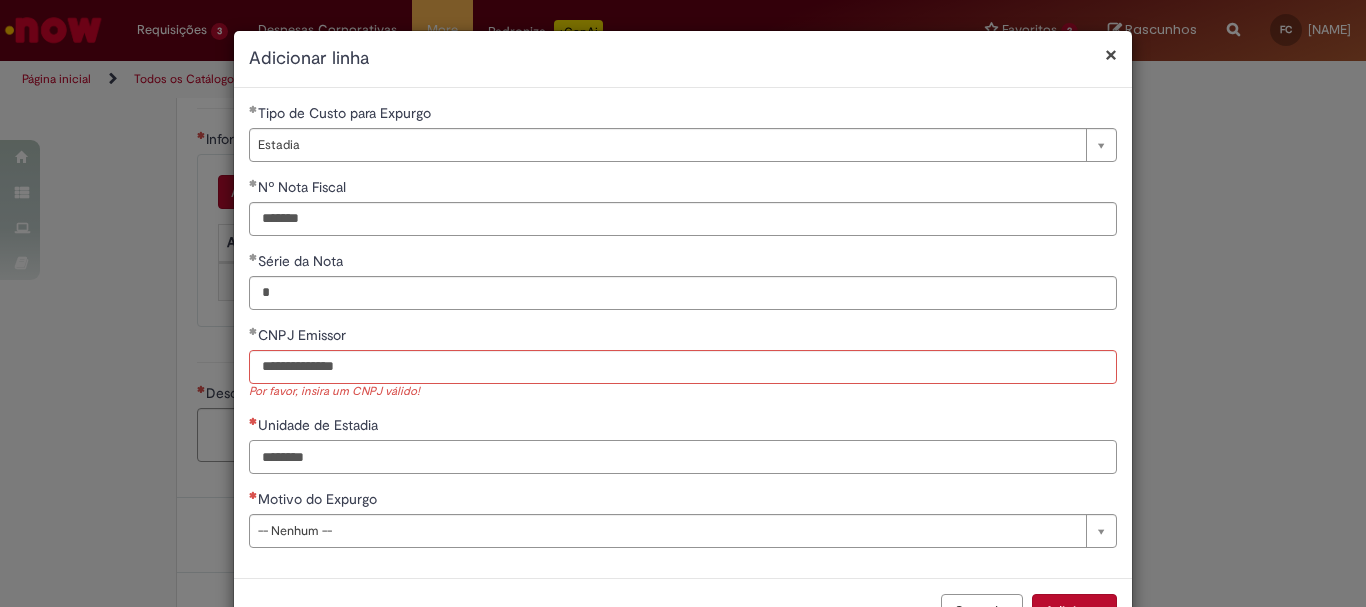 click on "Unidade de Estadia" at bounding box center (683, 457) 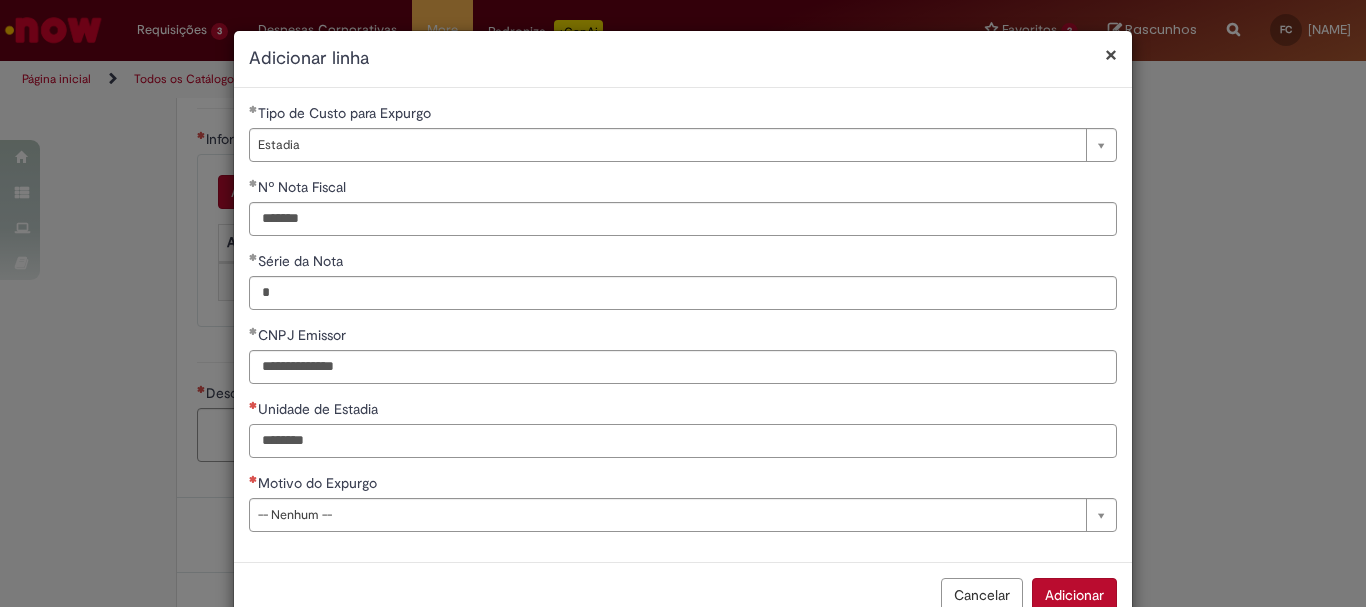 type on "**********" 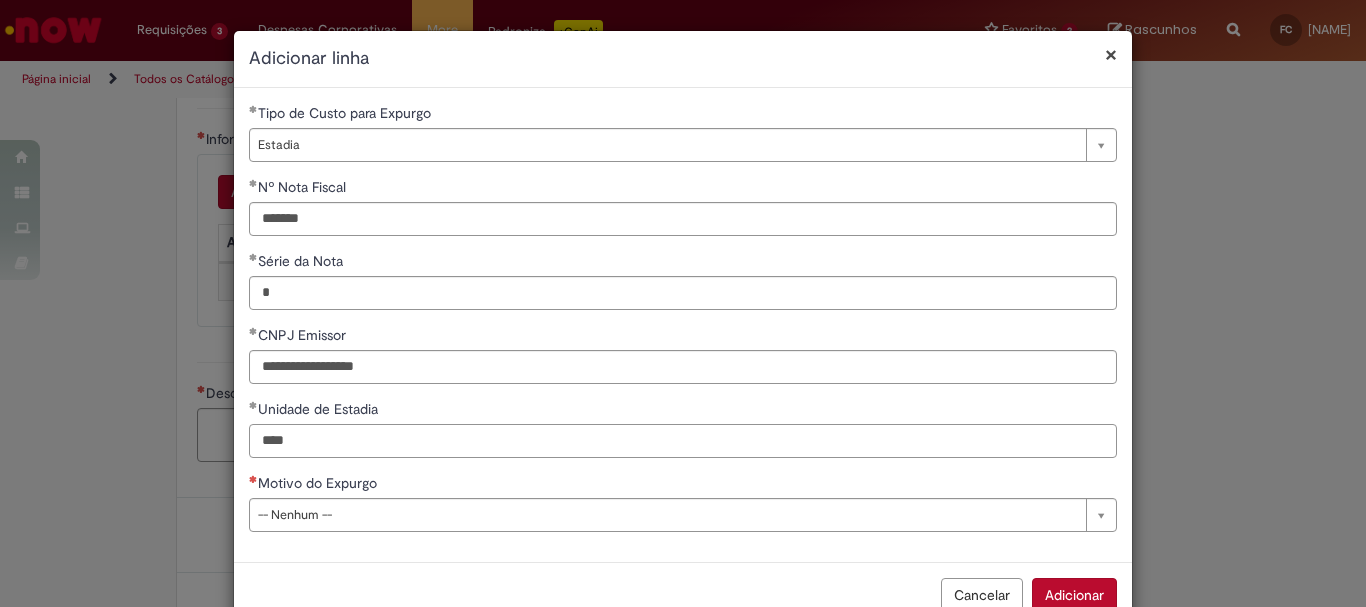 type on "****" 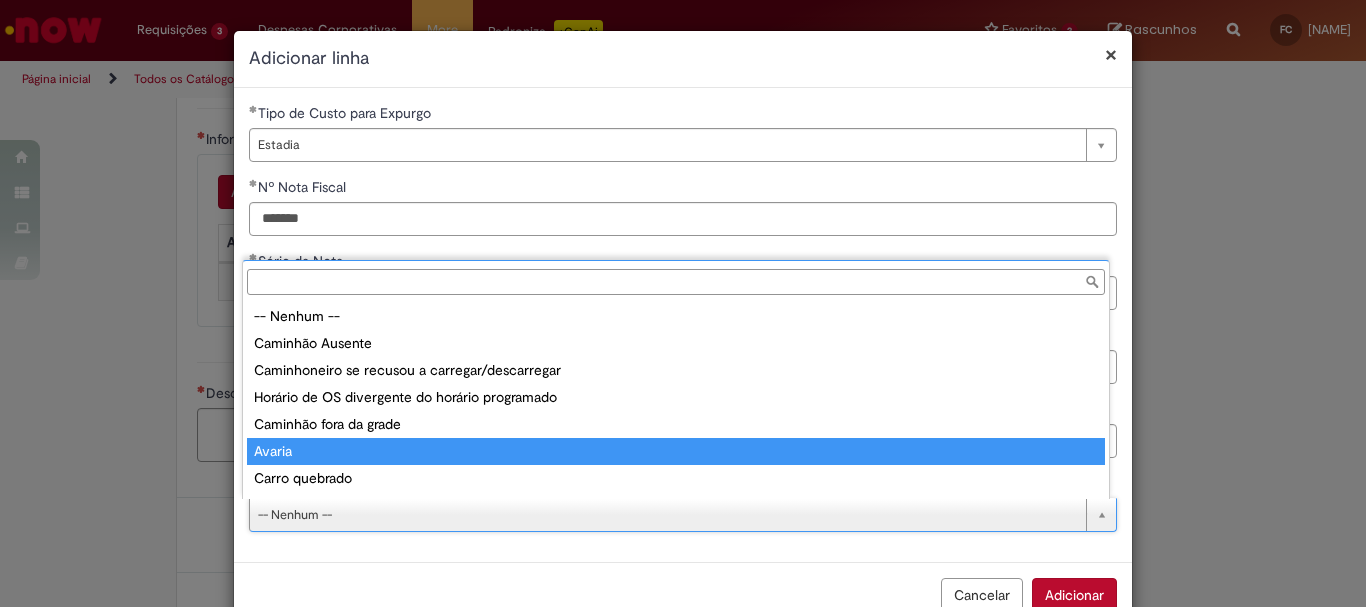 scroll, scrollTop: 16, scrollLeft: 0, axis: vertical 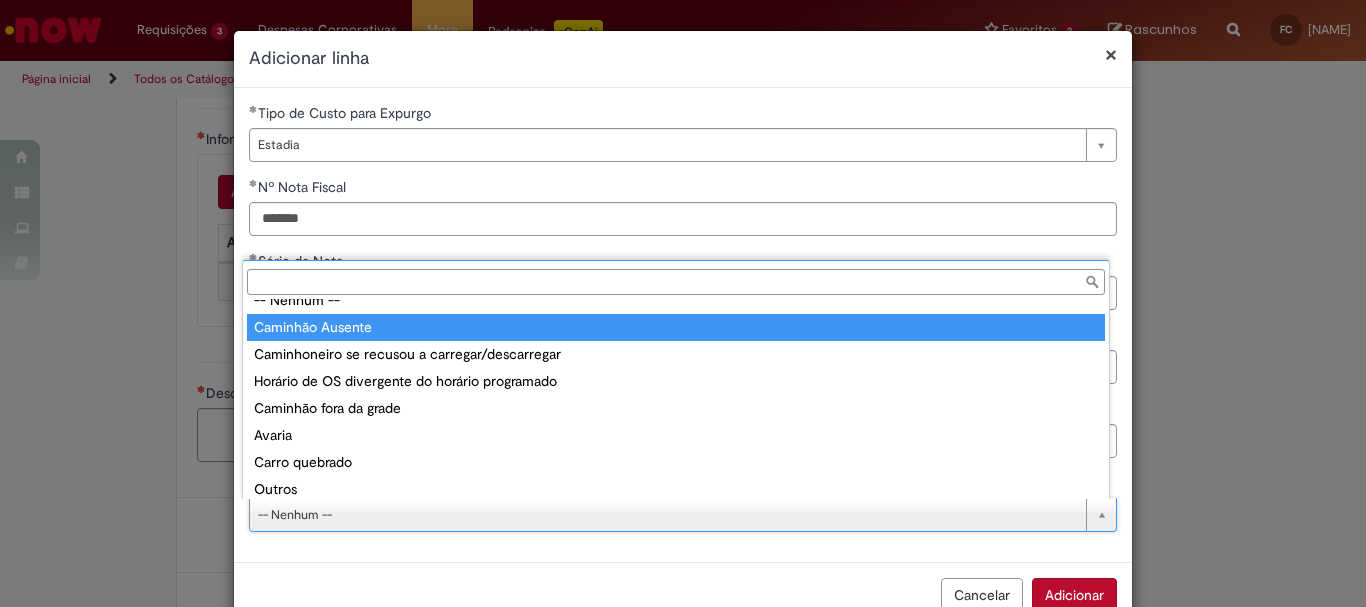 type on "**********" 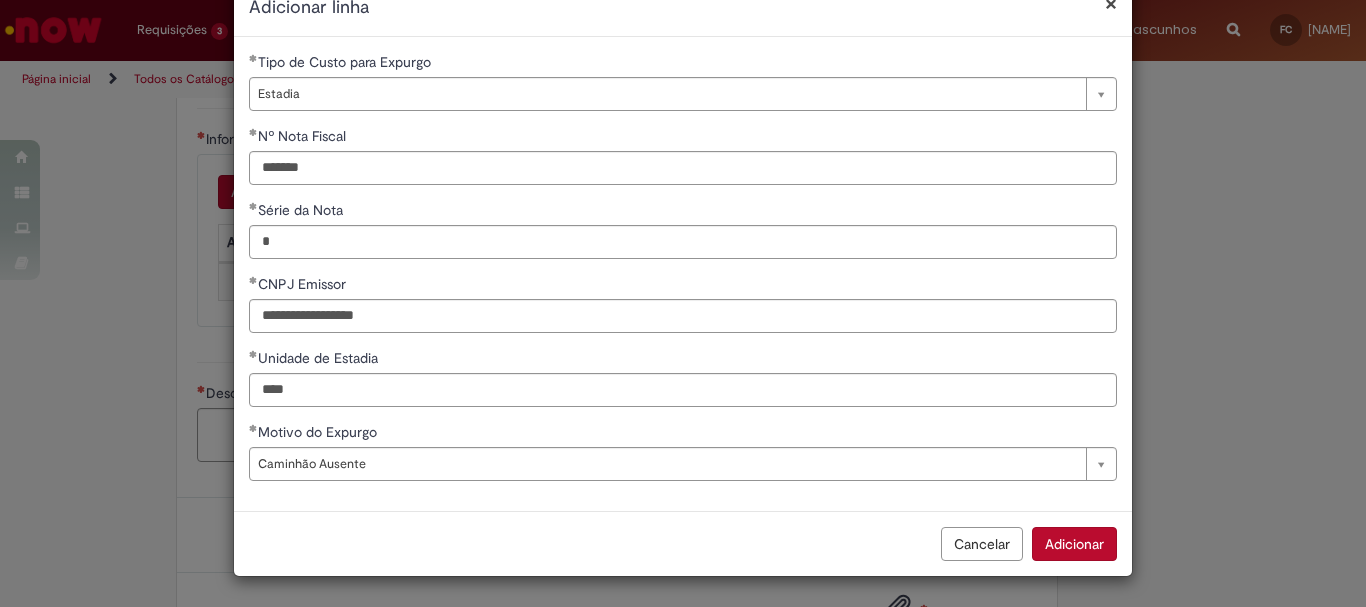 click on "**********" at bounding box center (683, 303) 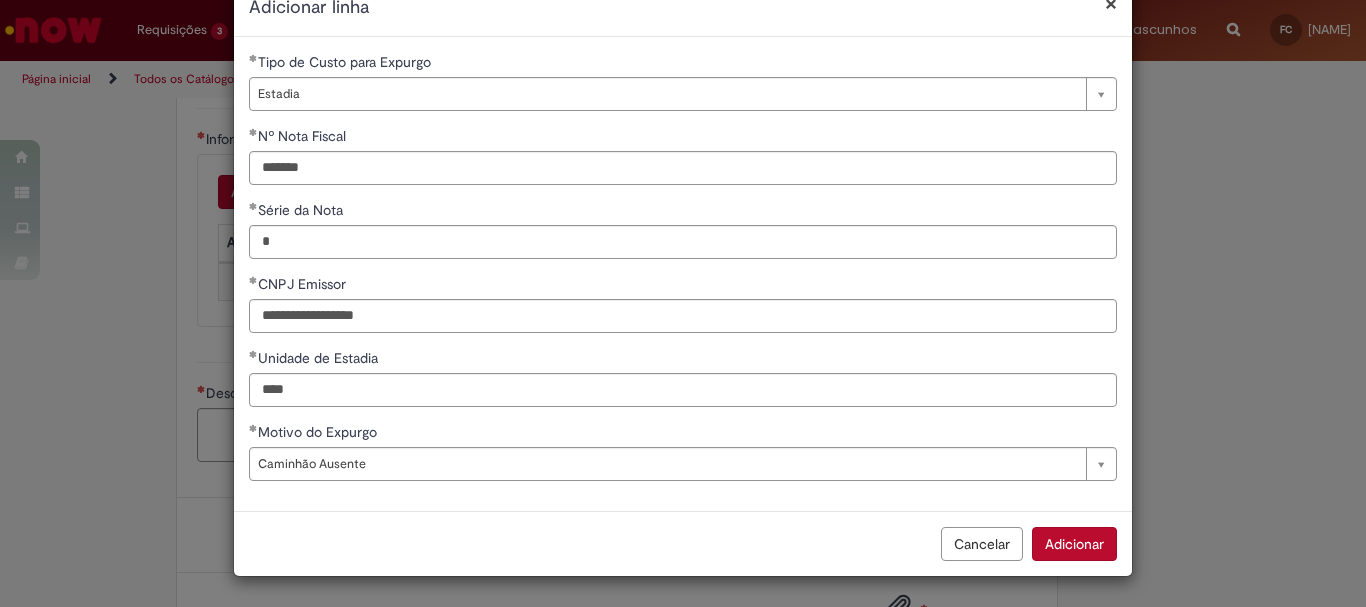 click on "Adicionar" at bounding box center (1074, 544) 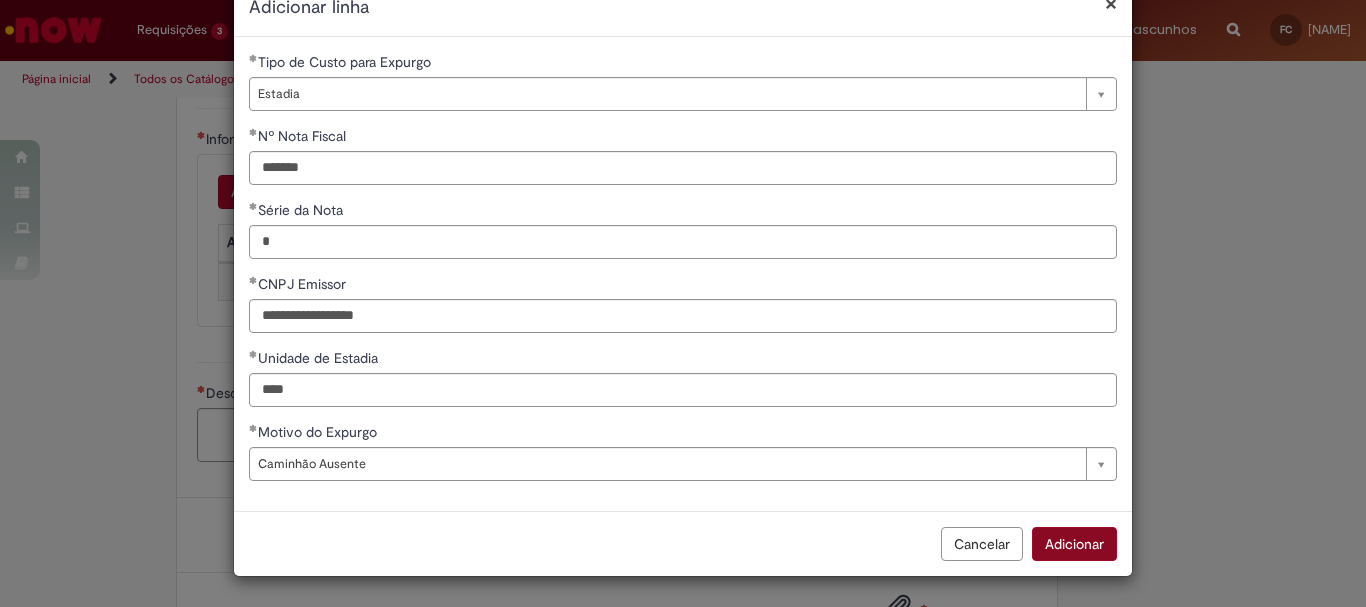 scroll, scrollTop: 51, scrollLeft: 0, axis: vertical 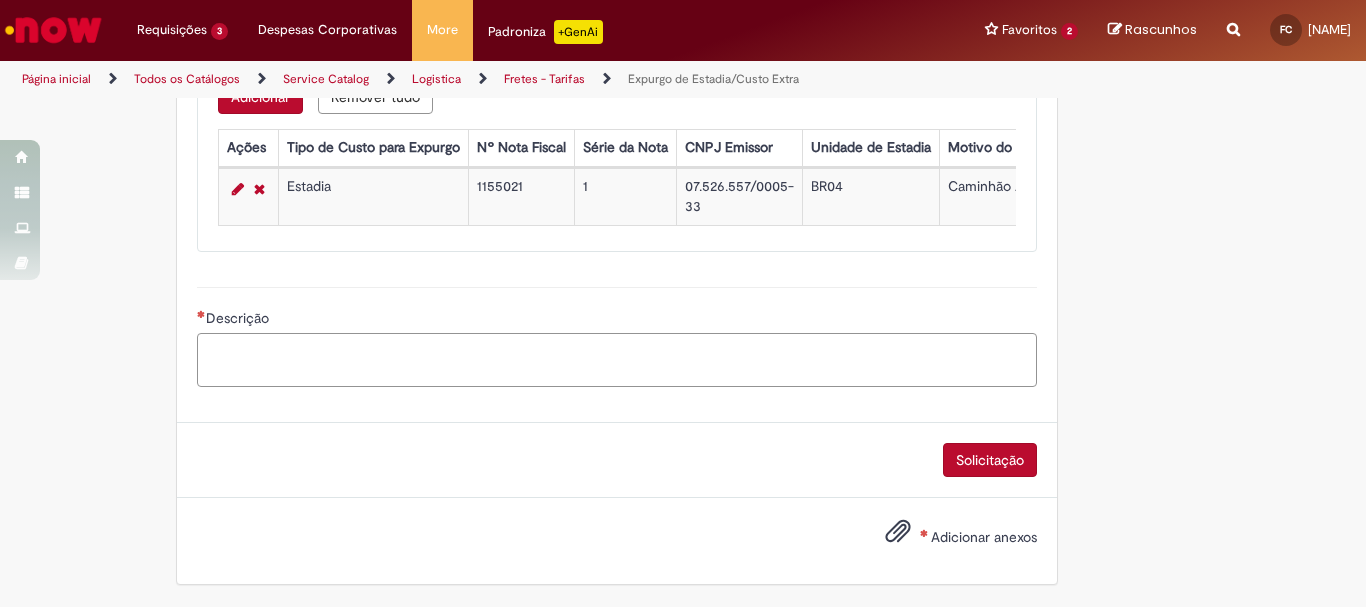 click on "Descrição" at bounding box center [617, 360] 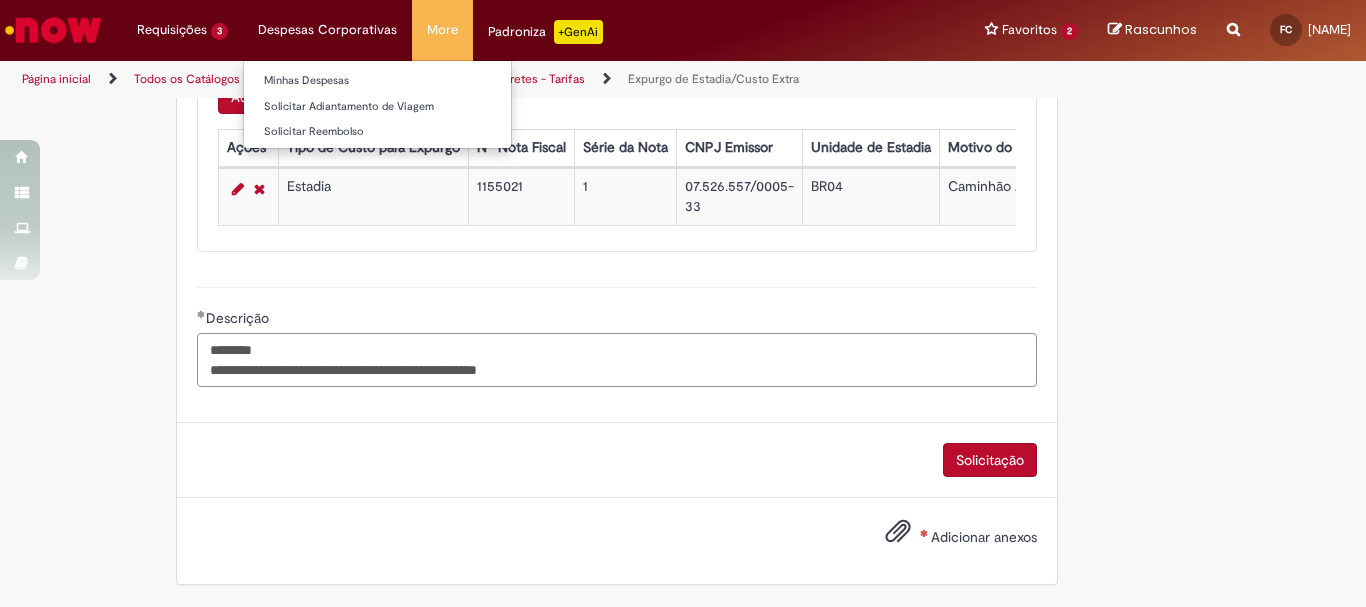 type on "**********" 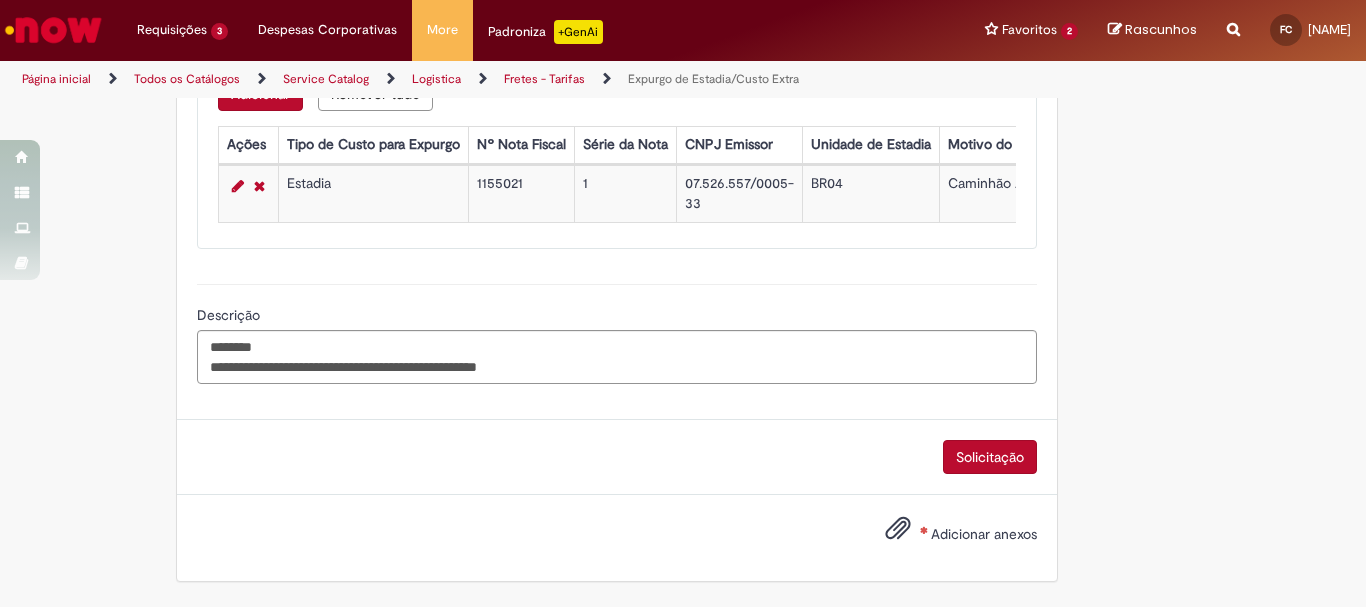 click at bounding box center (923, 530) 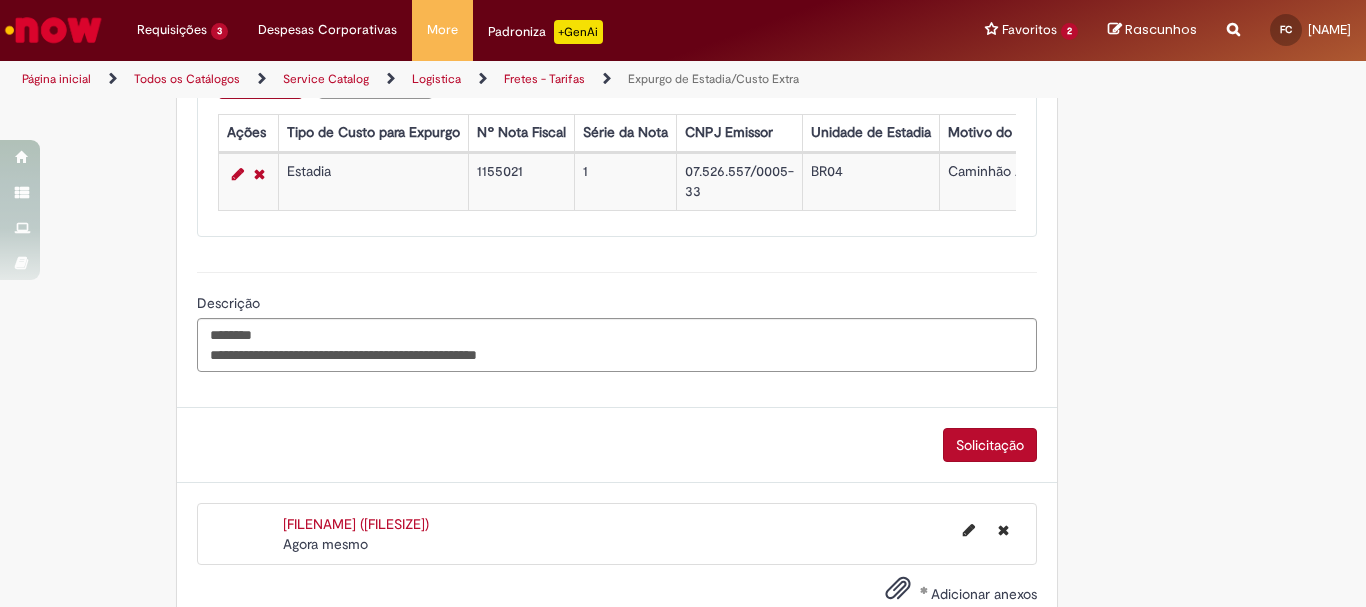 scroll, scrollTop: 918, scrollLeft: 0, axis: vertical 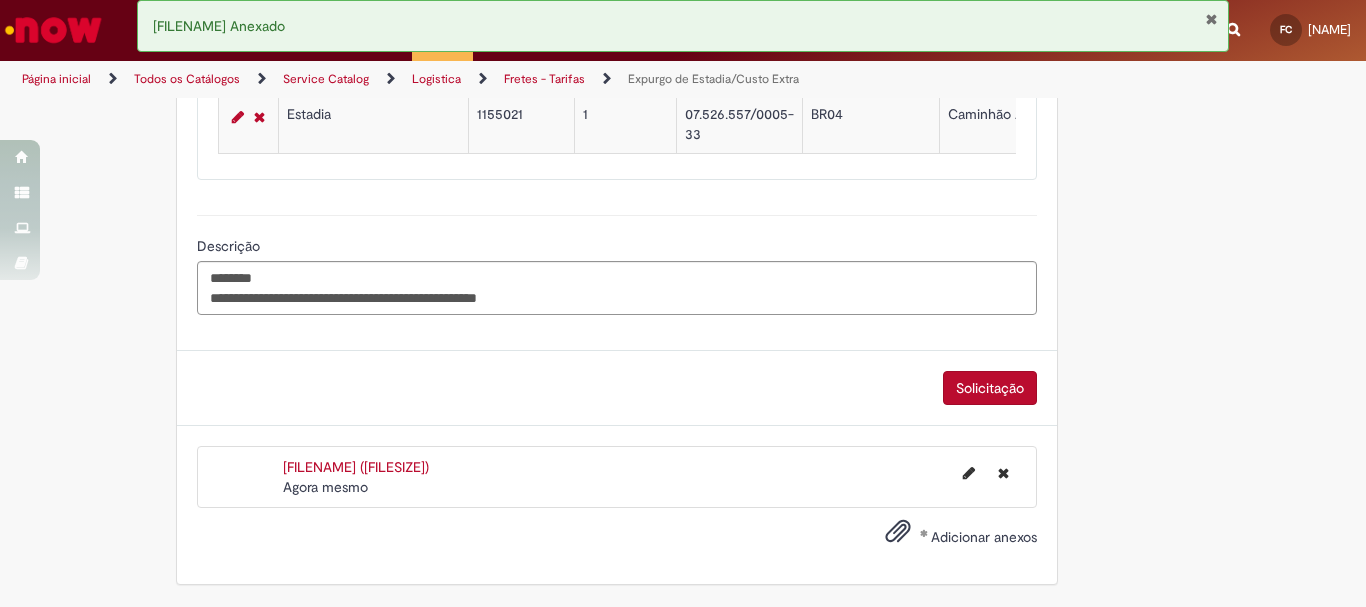 click on "Solicitação" at bounding box center [990, 388] 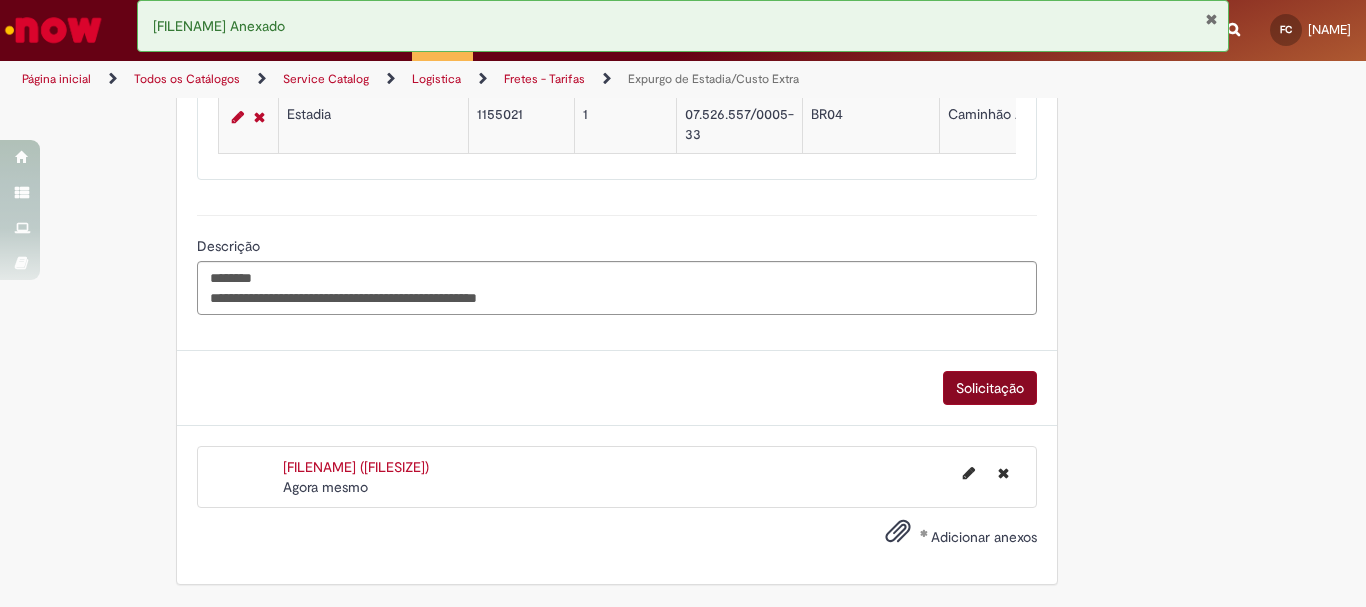 scroll, scrollTop: 872, scrollLeft: 0, axis: vertical 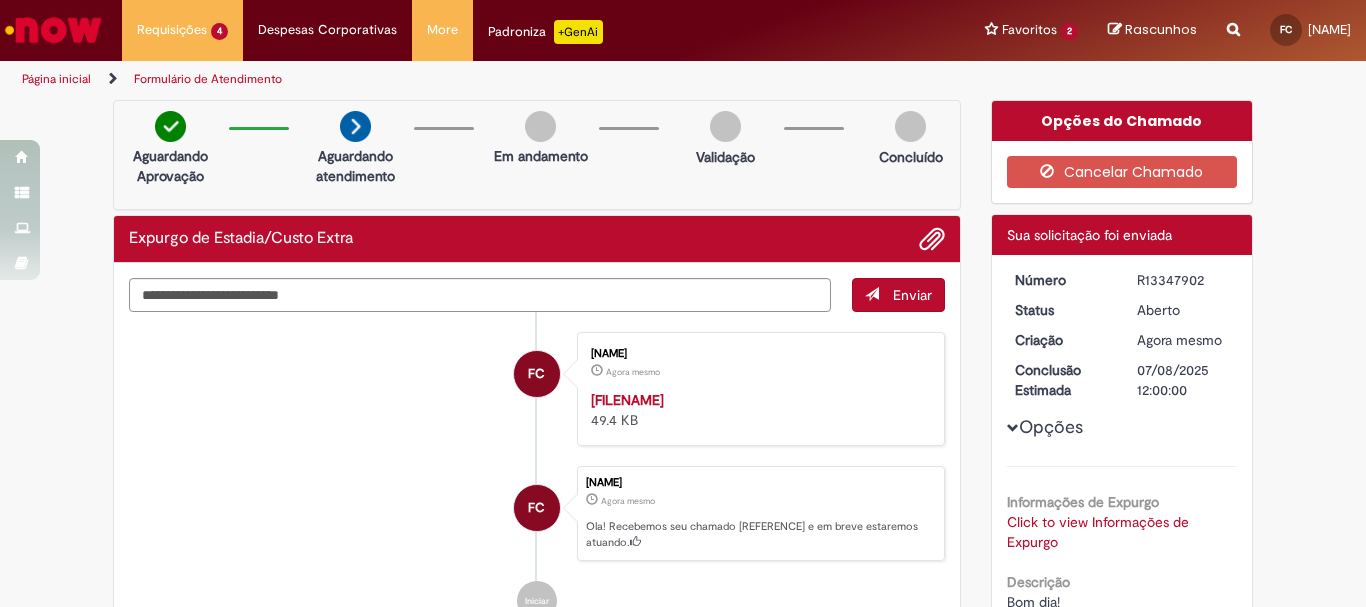 click on "R13347902" at bounding box center [1183, 280] 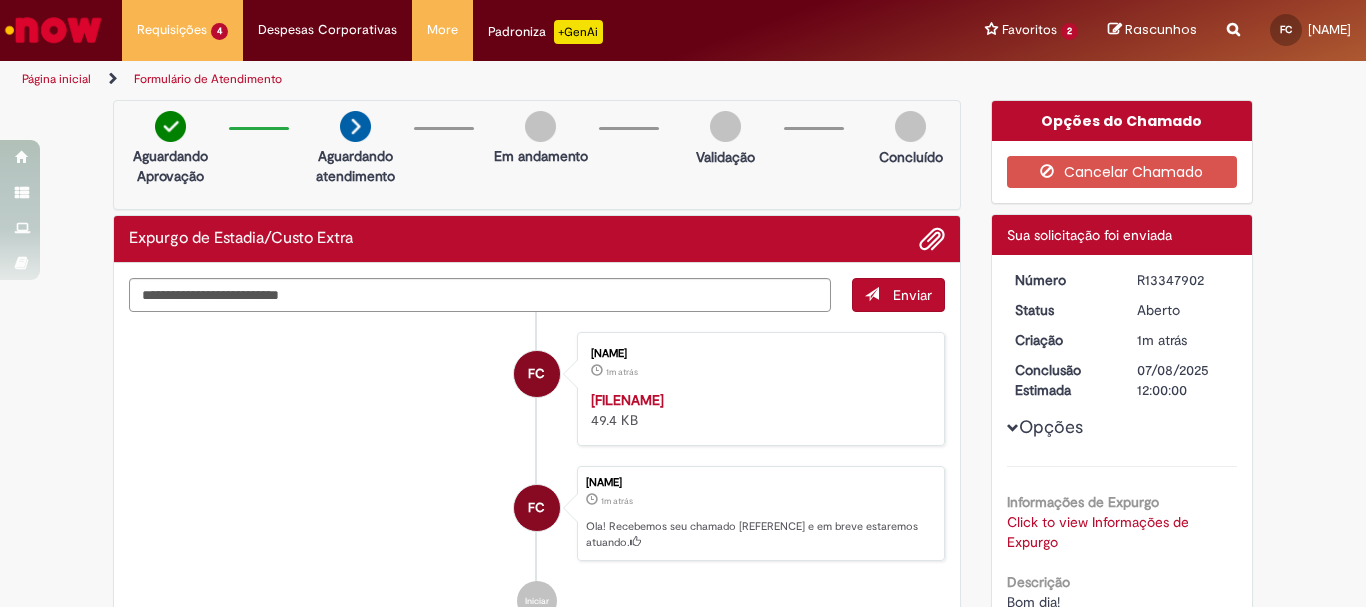 click on "R13347902" at bounding box center (1183, 280) 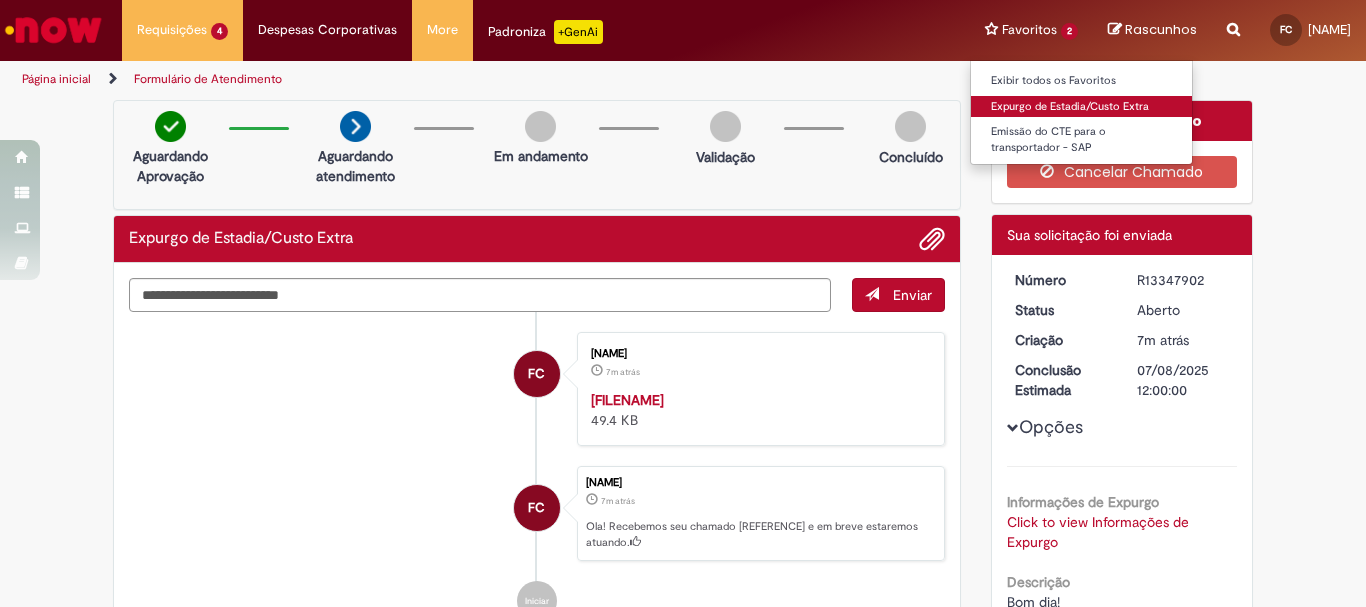 click on "Expurgo de Estadia/Custo Extra" at bounding box center (1081, 107) 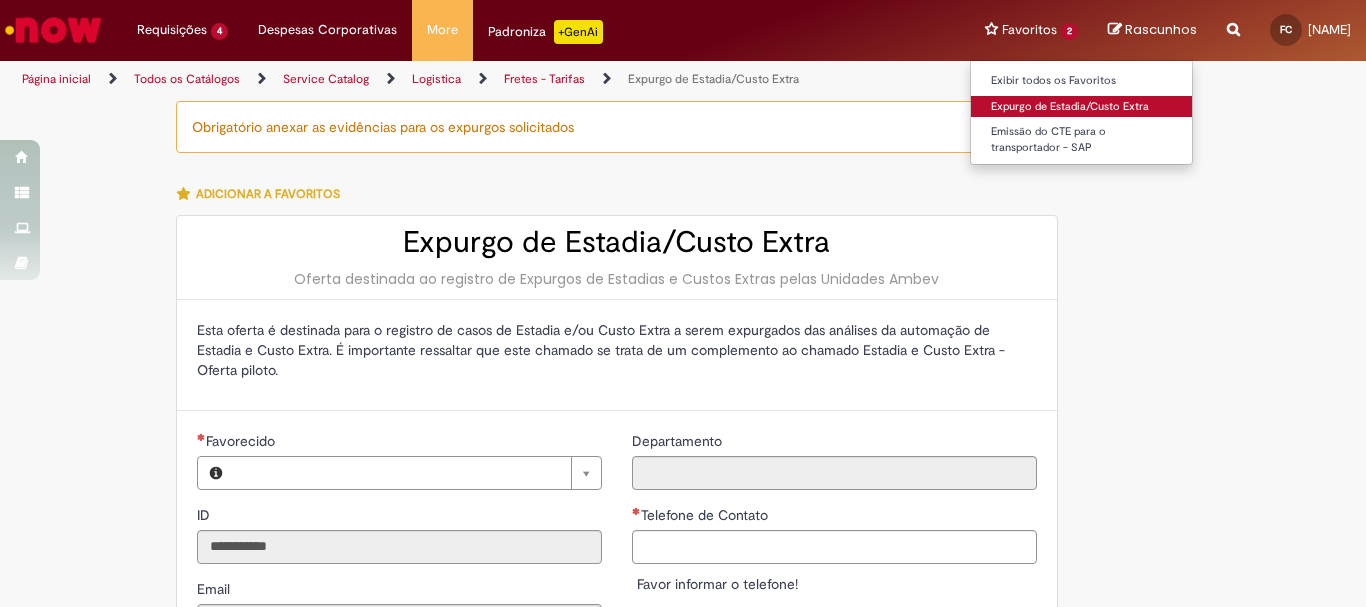 type on "**********" 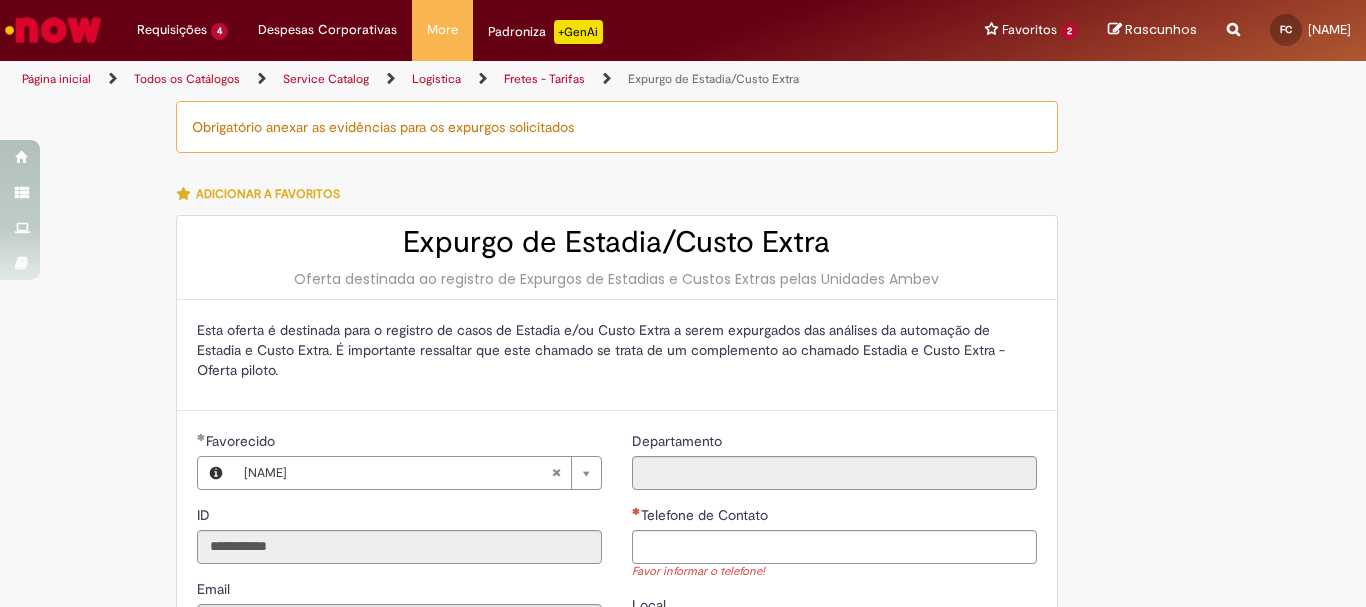 scroll, scrollTop: 300, scrollLeft: 0, axis: vertical 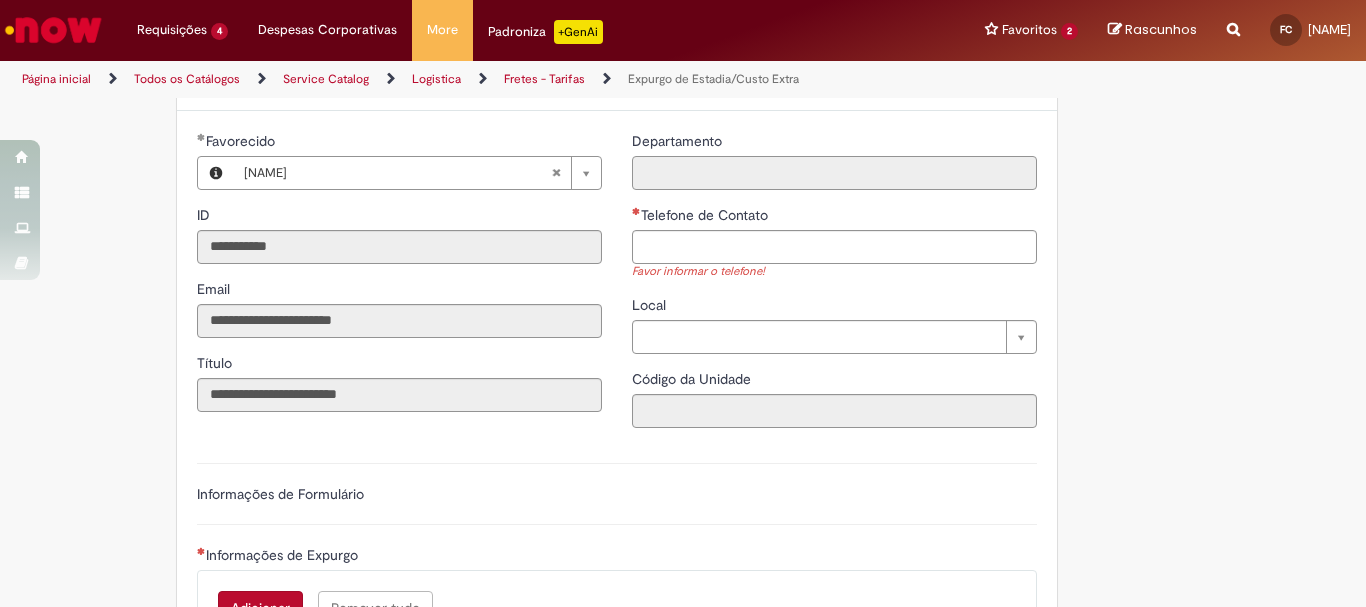 click on "Departamento" at bounding box center (834, 173) 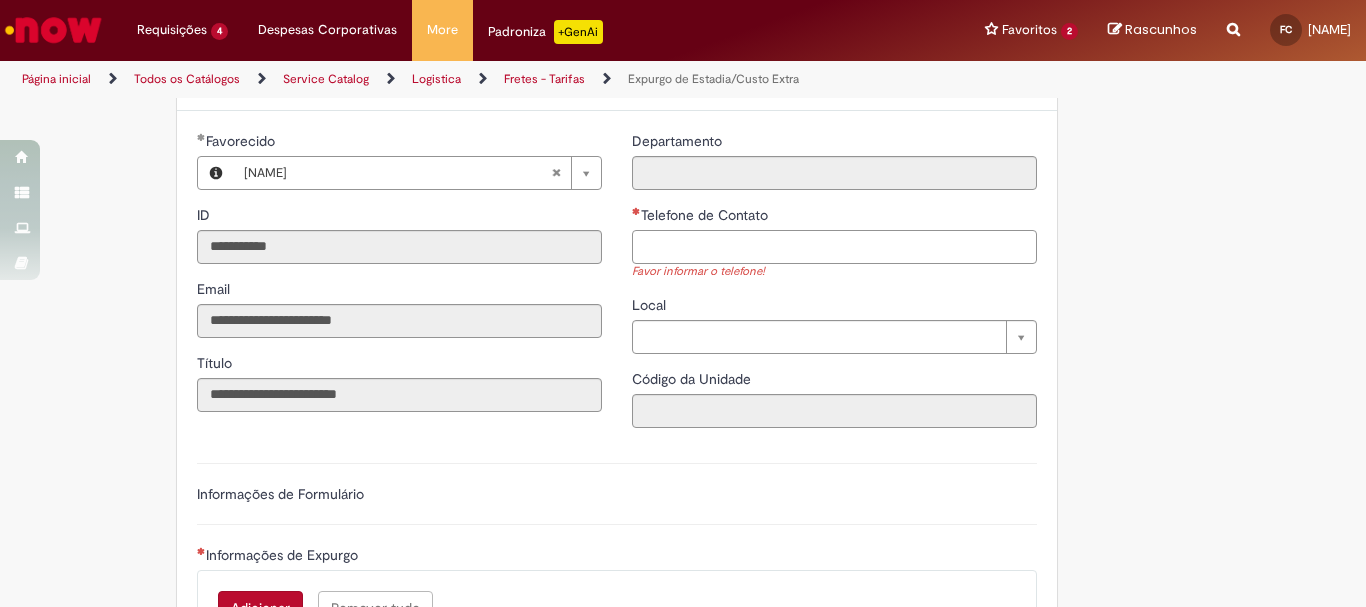 click on "Telefone de Contato" at bounding box center (834, 247) 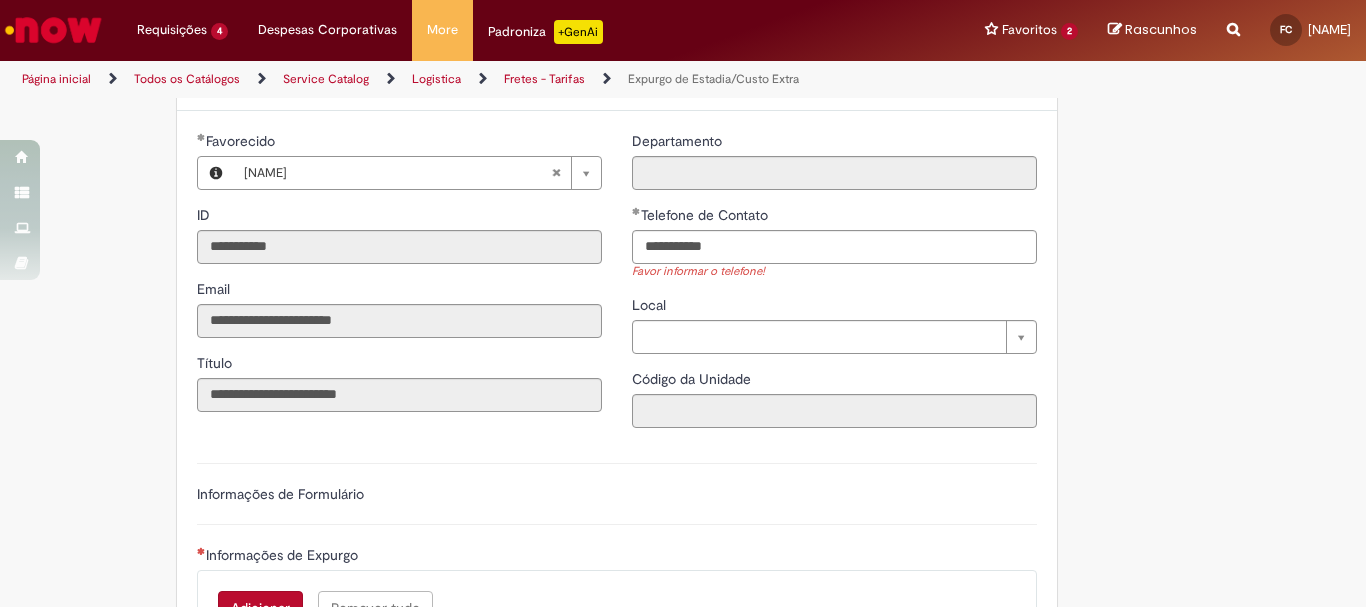 type on "**********" 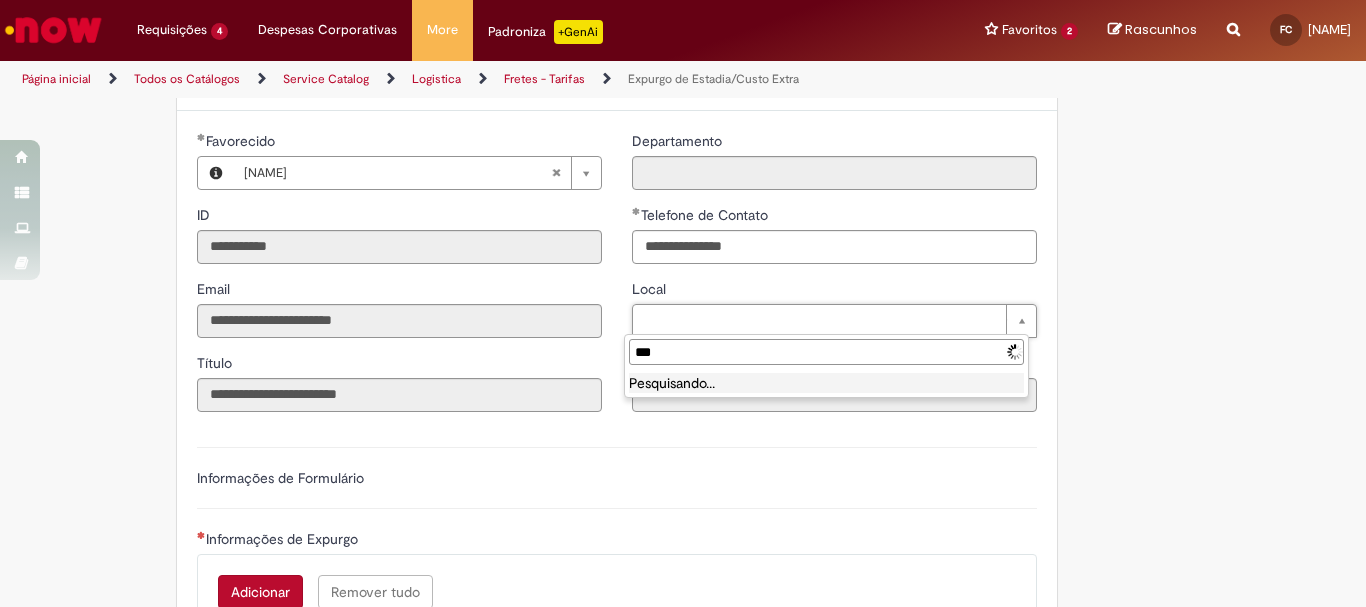 type on "****" 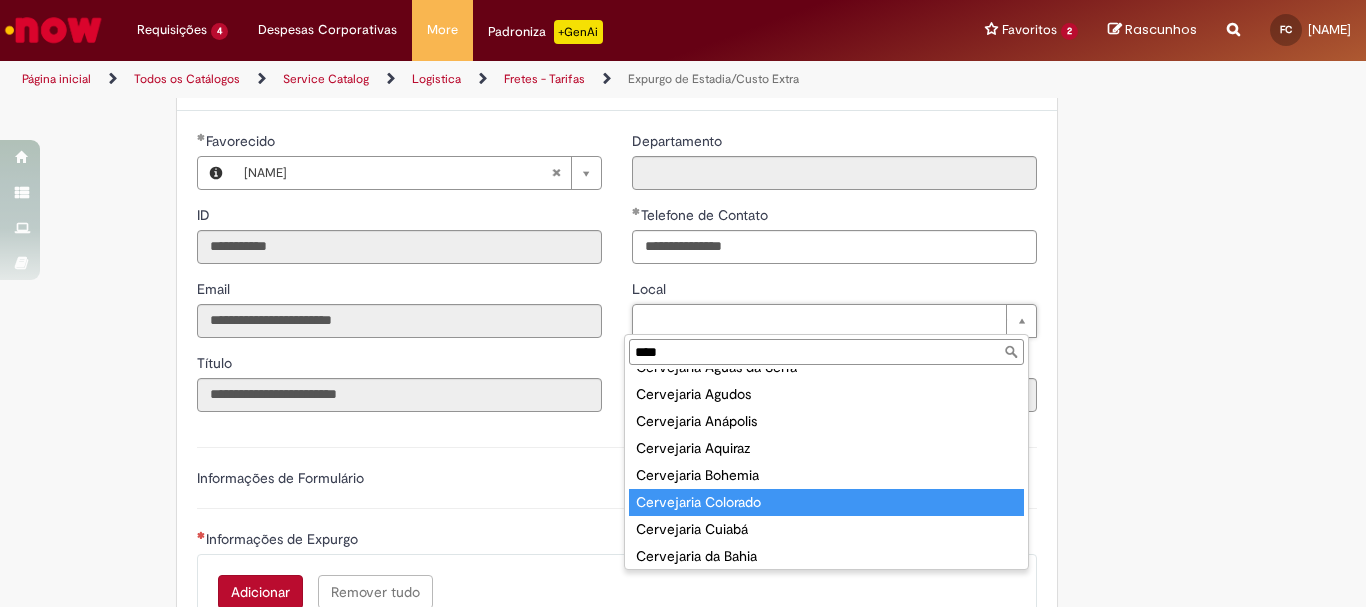 scroll, scrollTop: 200, scrollLeft: 0, axis: vertical 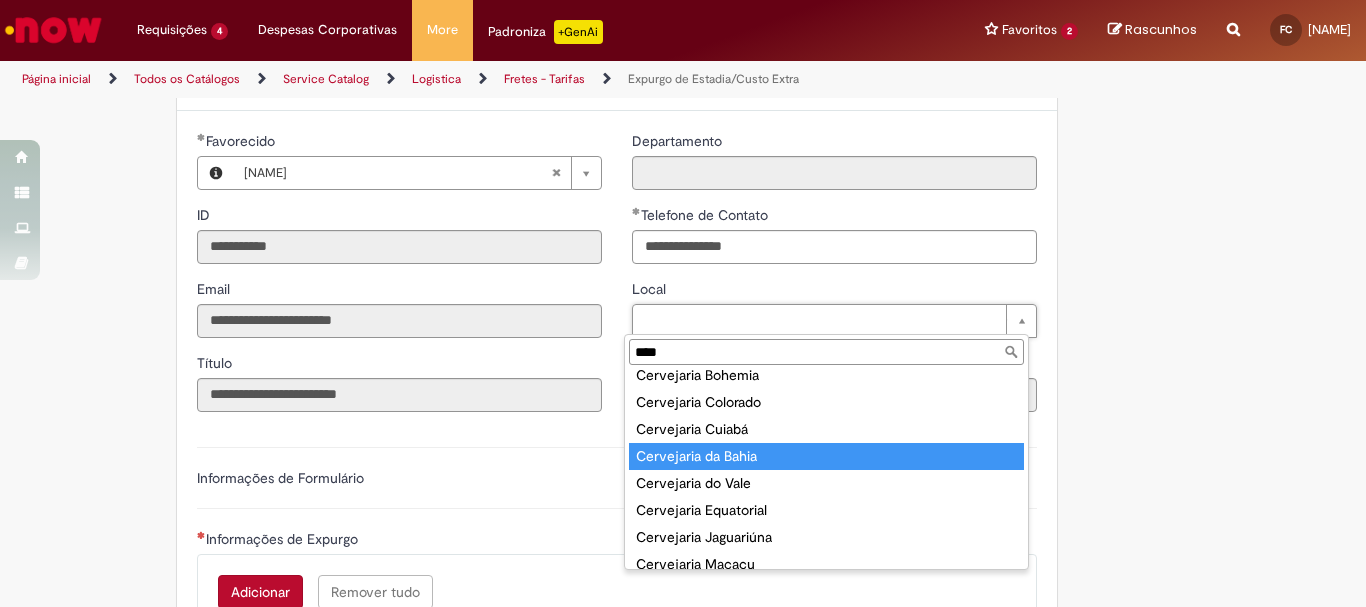 type on "**********" 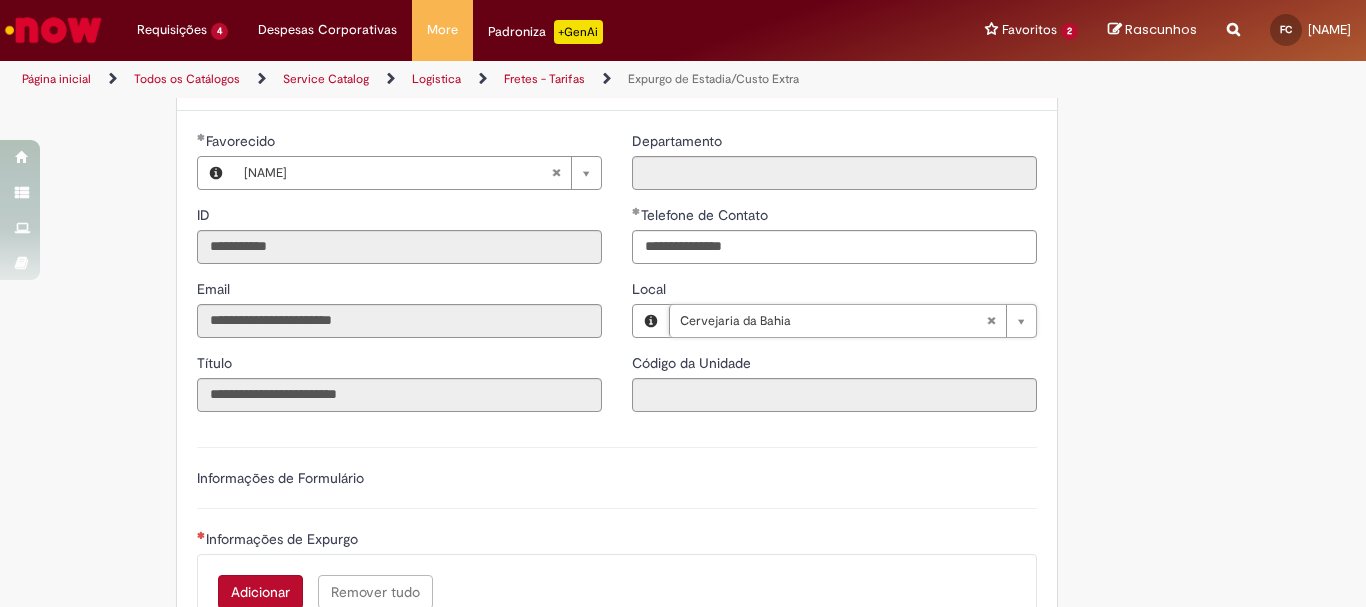 type on "****" 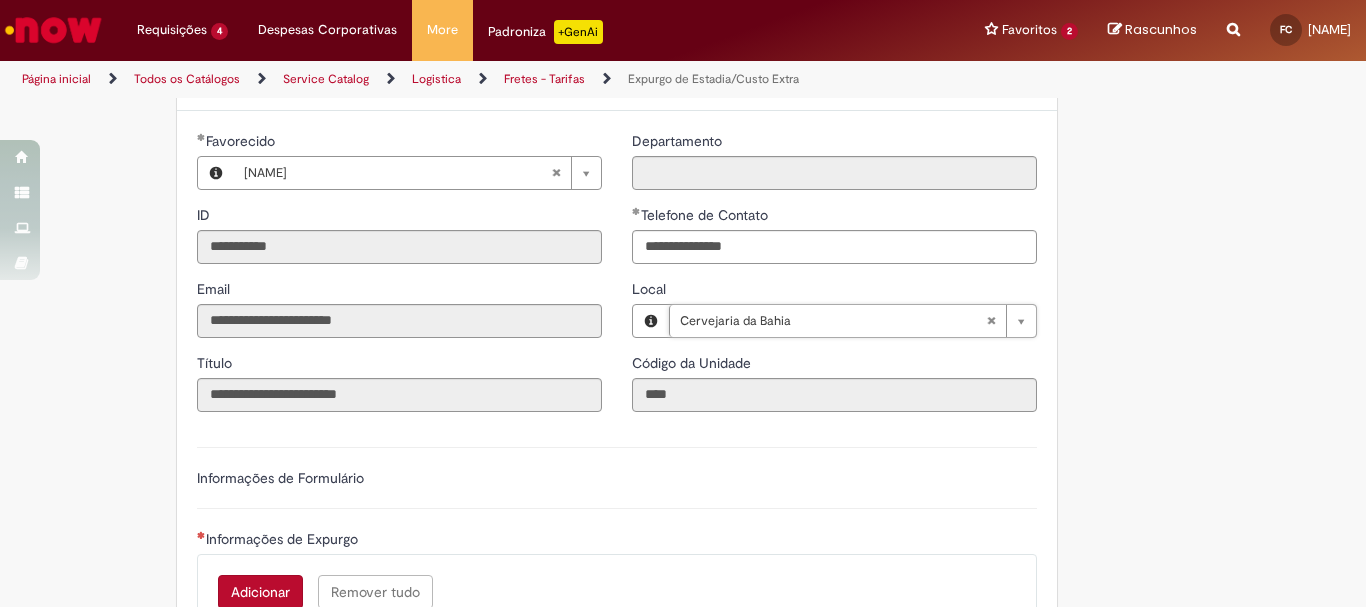scroll, scrollTop: 500, scrollLeft: 0, axis: vertical 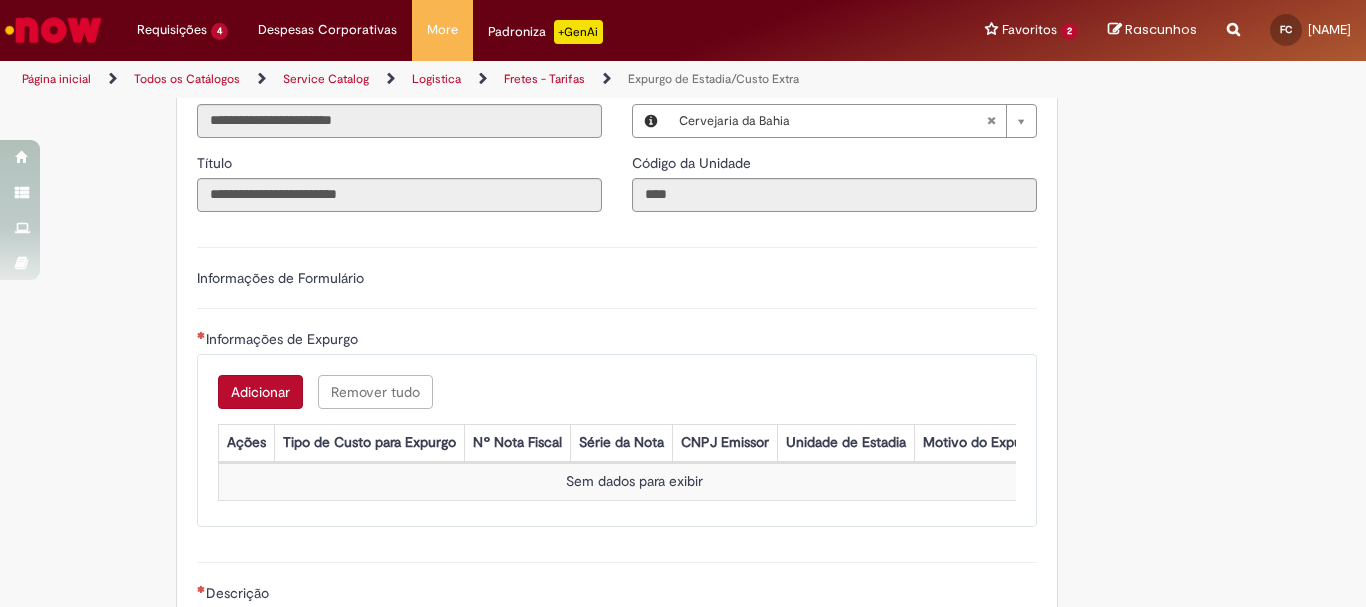 click on "Adicionar" at bounding box center (260, 392) 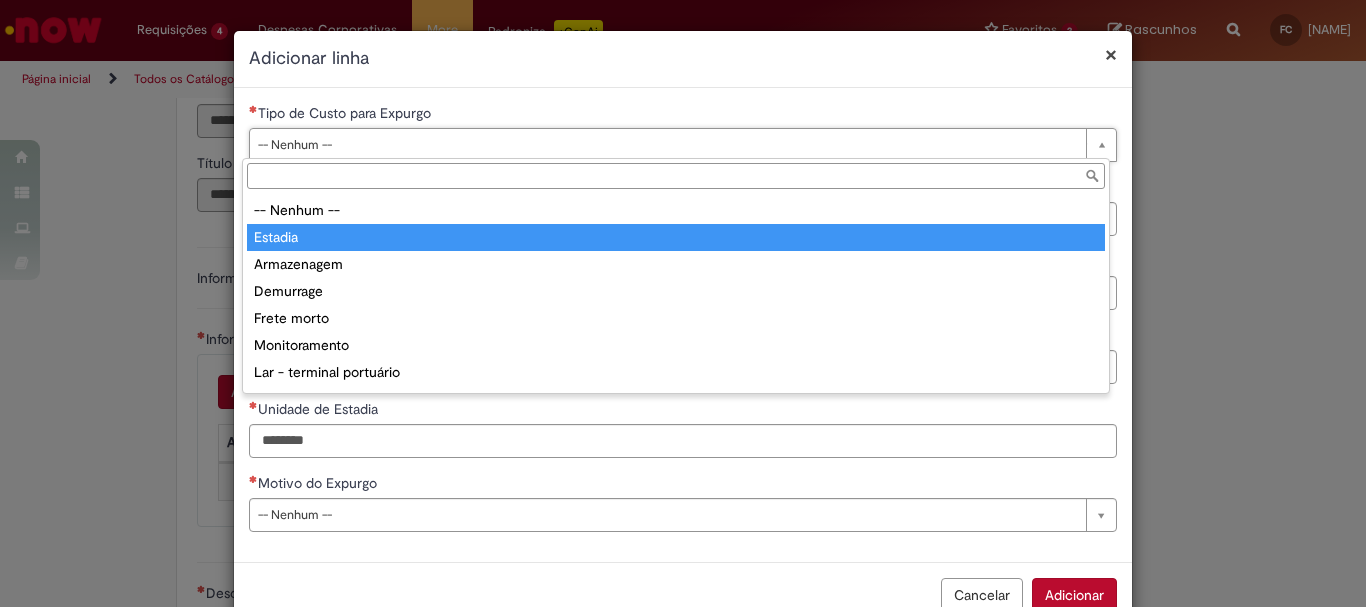 type on "*******" 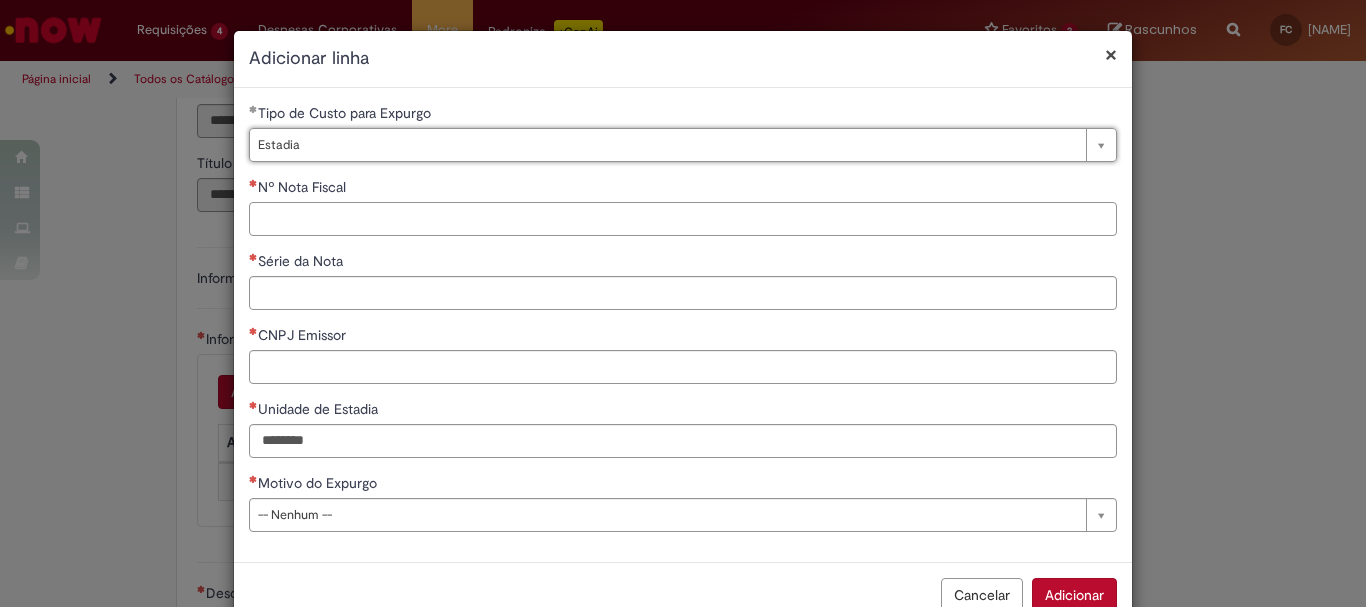 click on "Nº Nota Fiscal" at bounding box center (683, 219) 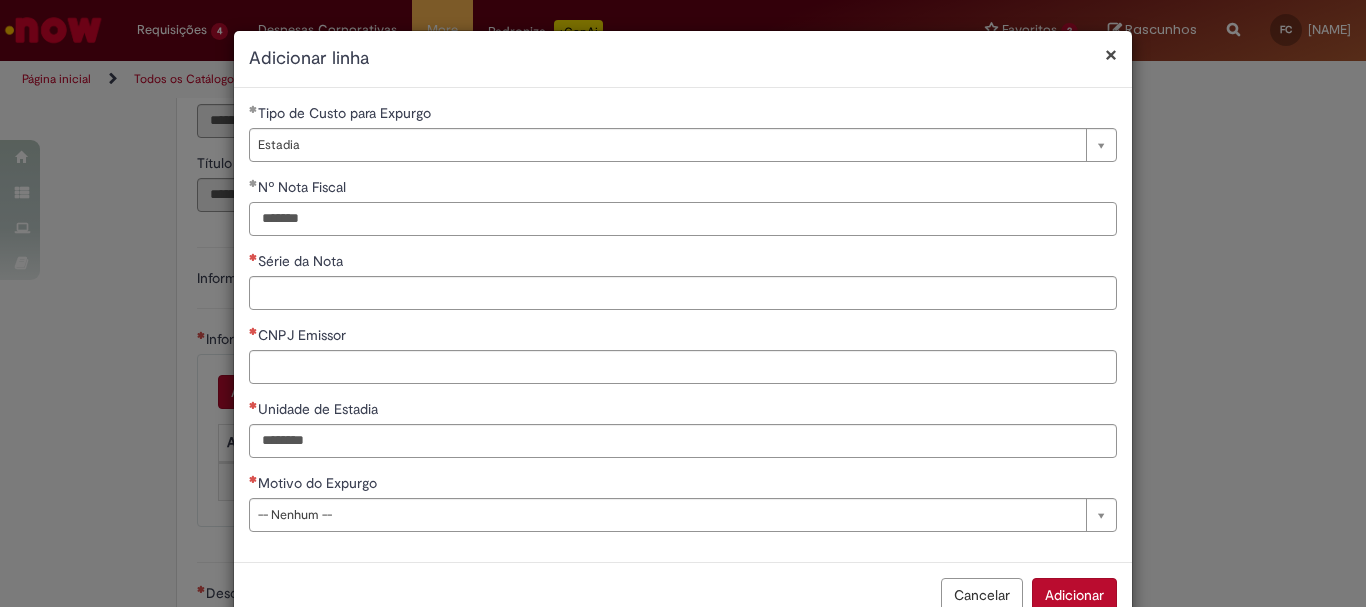 type on "*******" 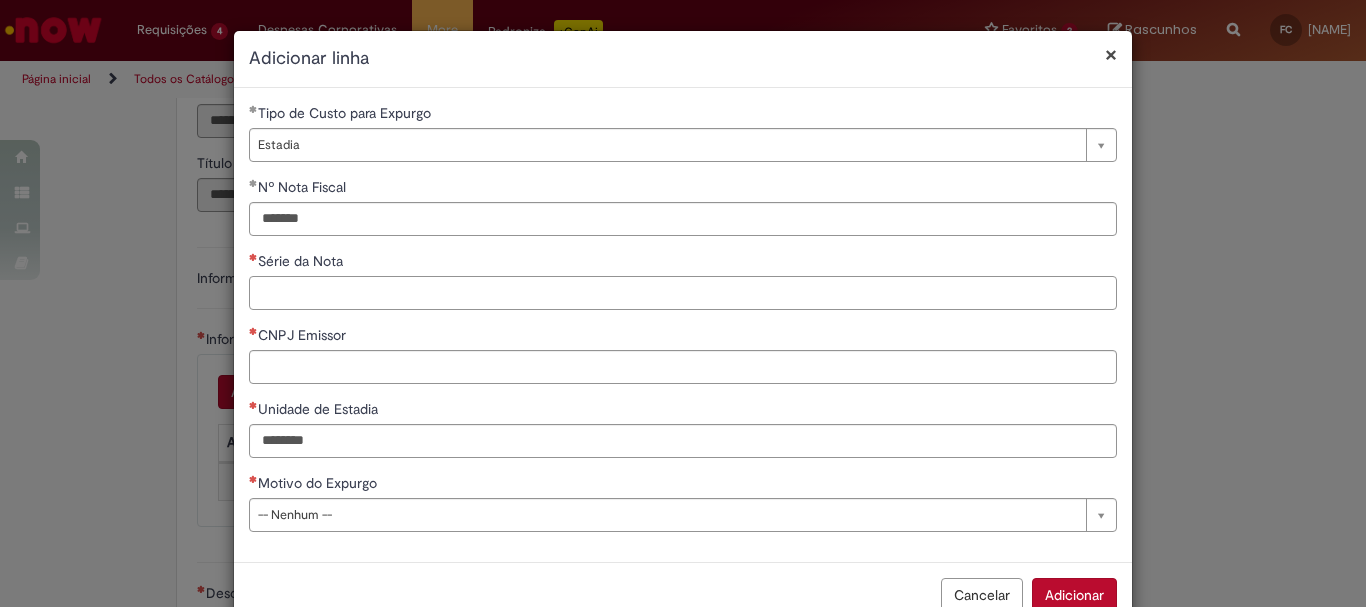 click on "Série da Nota" at bounding box center (683, 293) 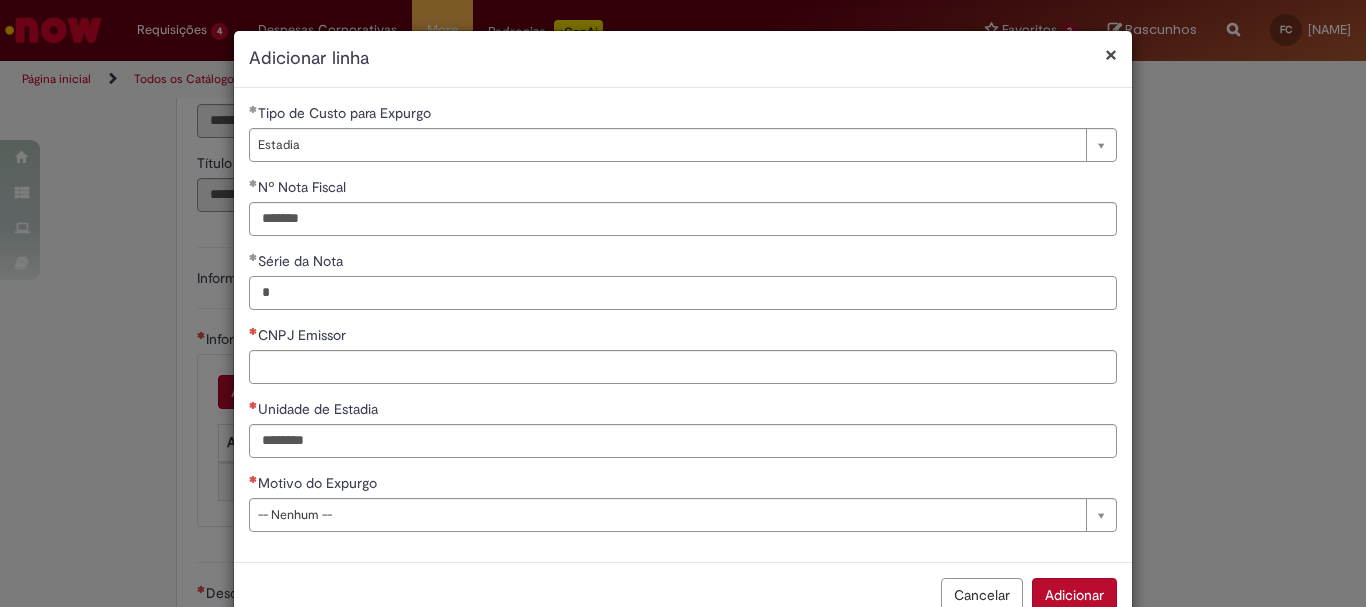 type on "*" 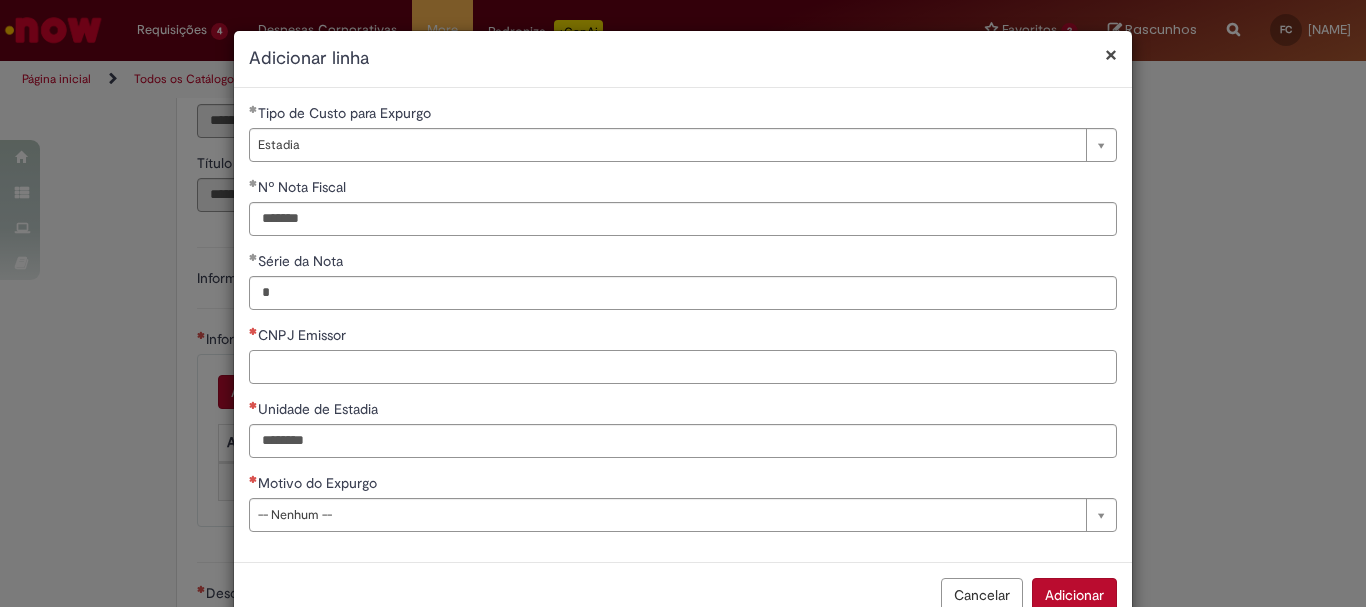 click on "CNPJ Emissor" at bounding box center [683, 367] 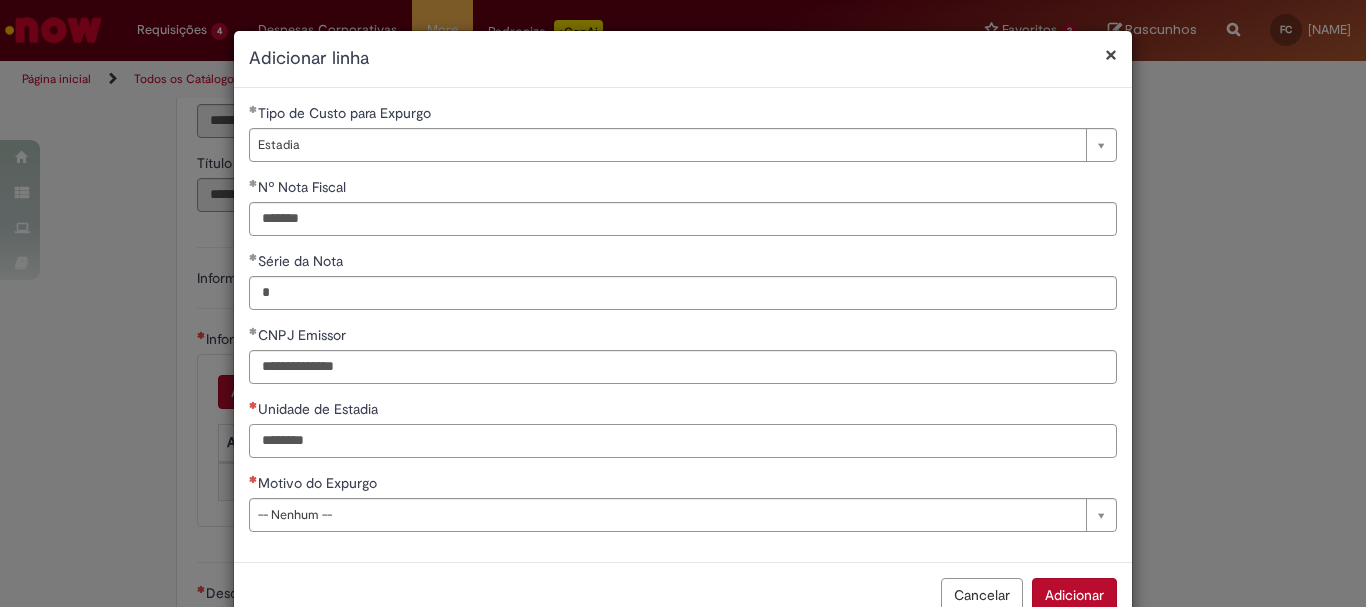 type on "**********" 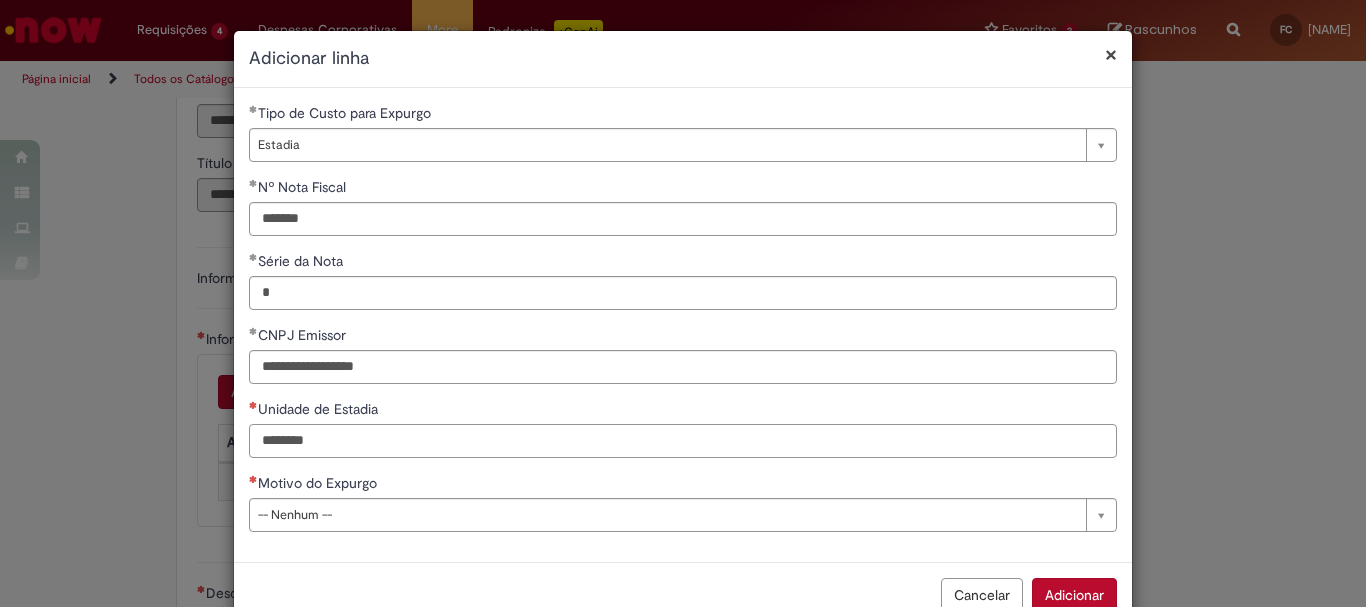 click on "Unidade de Estadia" at bounding box center [683, 441] 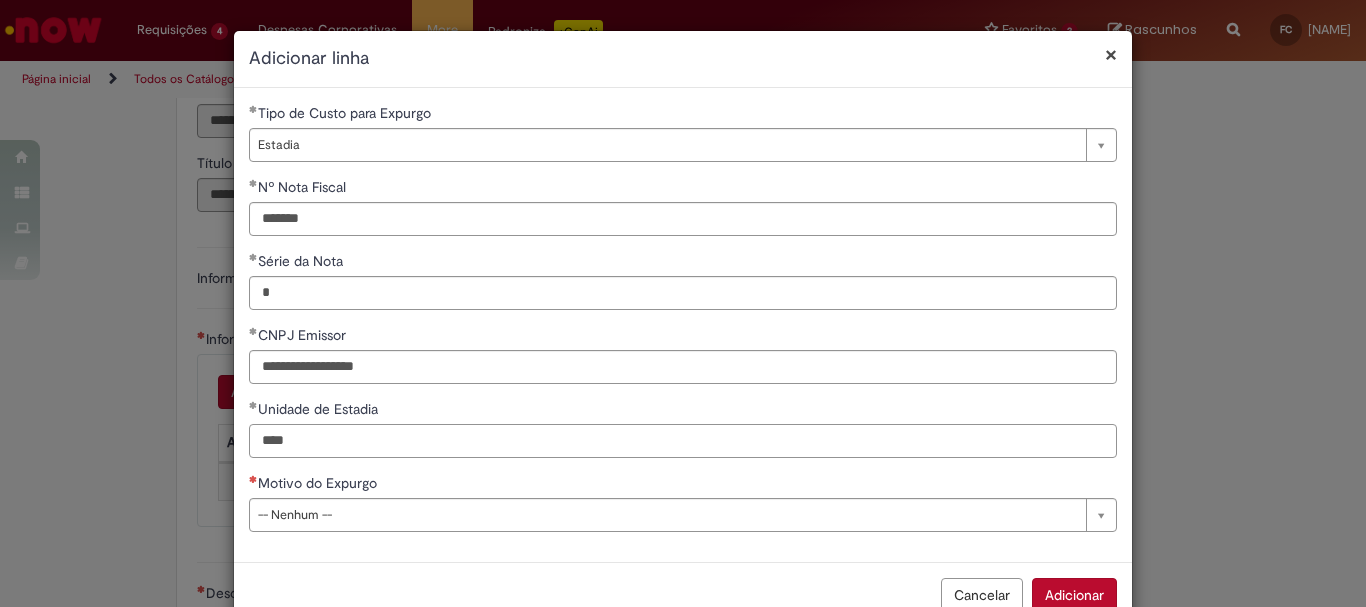 type on "****" 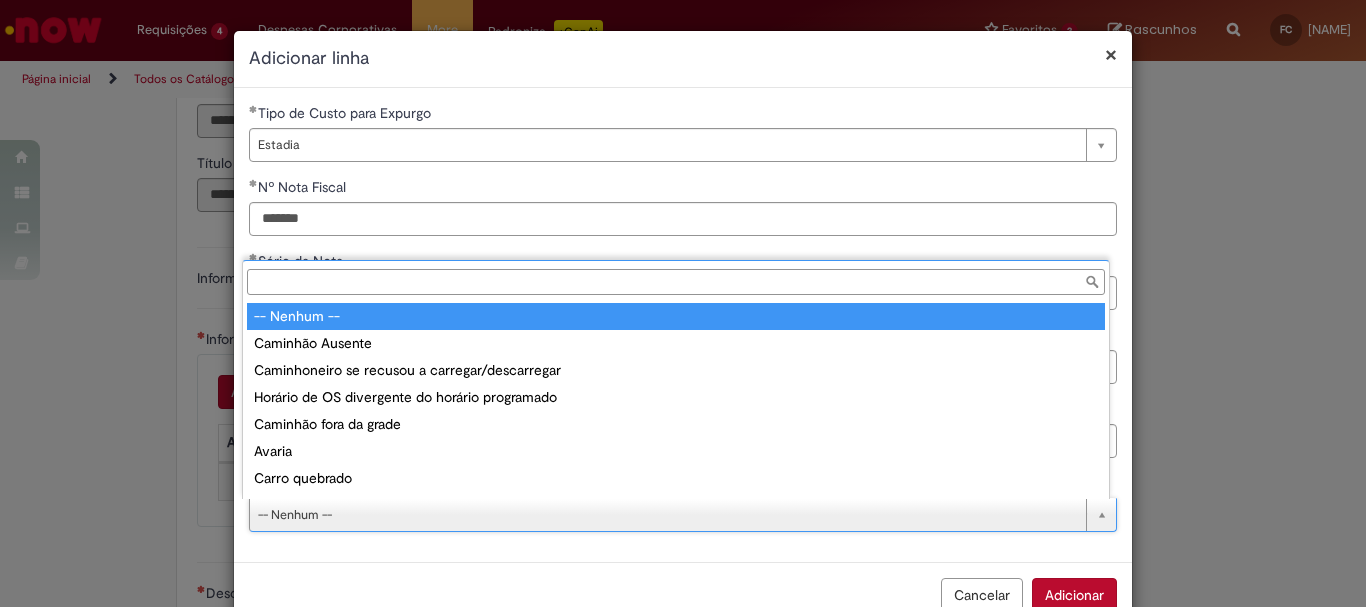 scroll, scrollTop: 16, scrollLeft: 0, axis: vertical 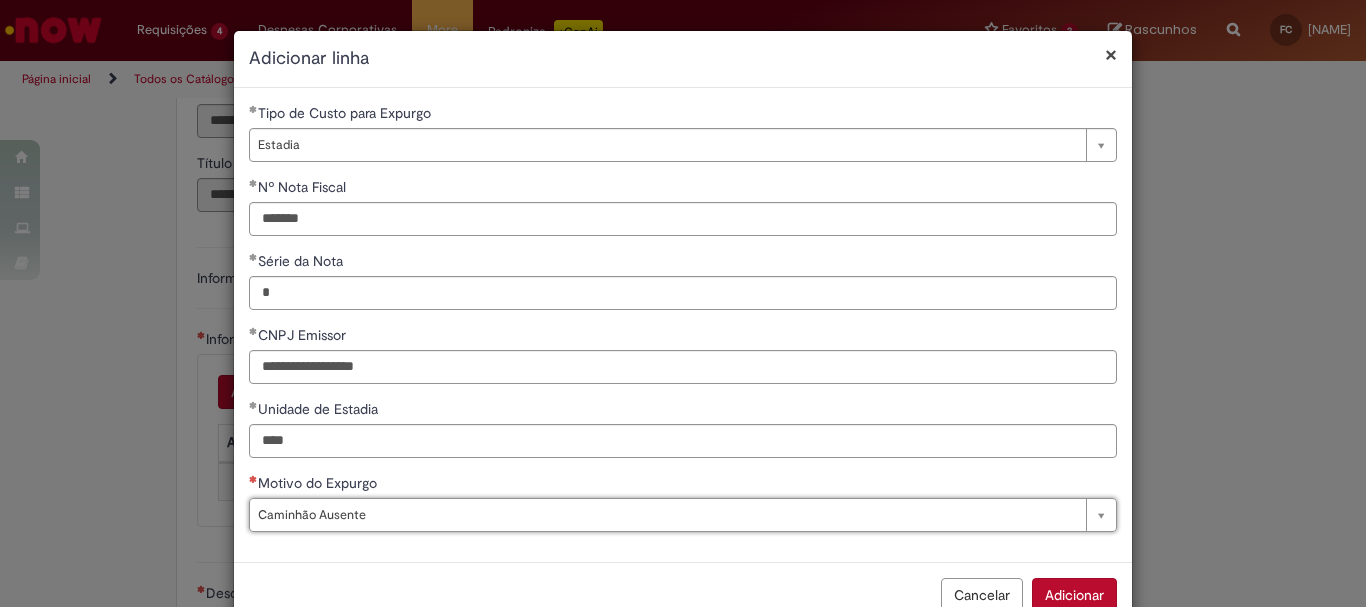 type on "**********" 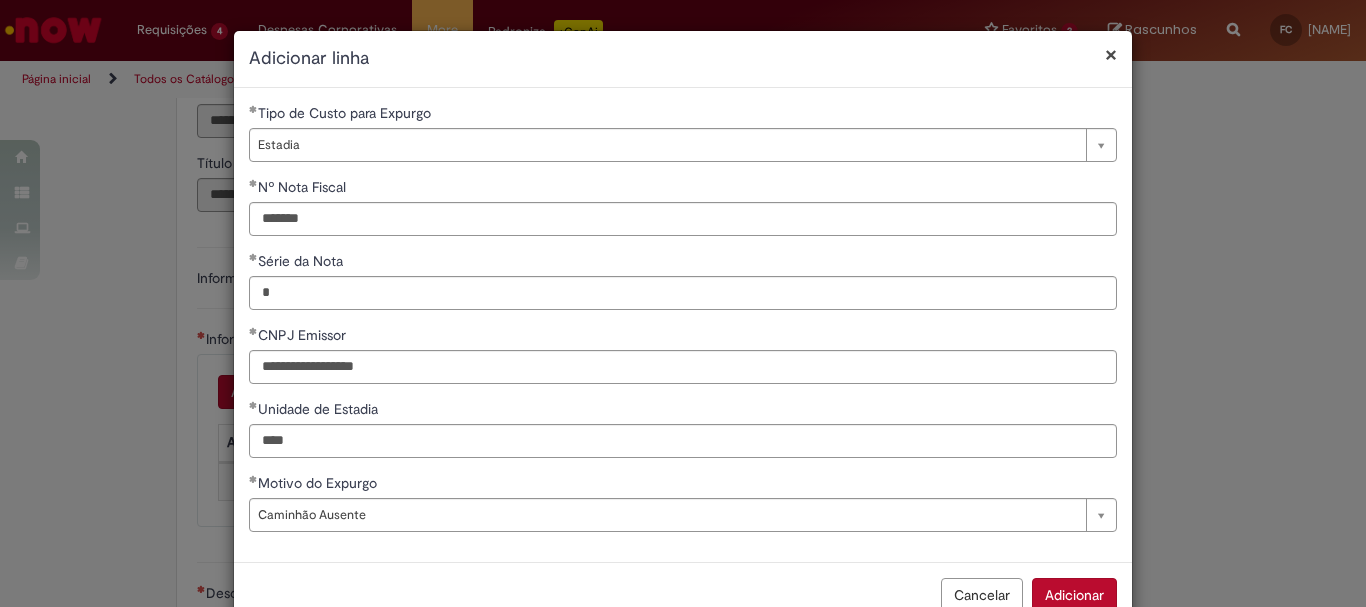 click on "Adicionar" at bounding box center (1074, 595) 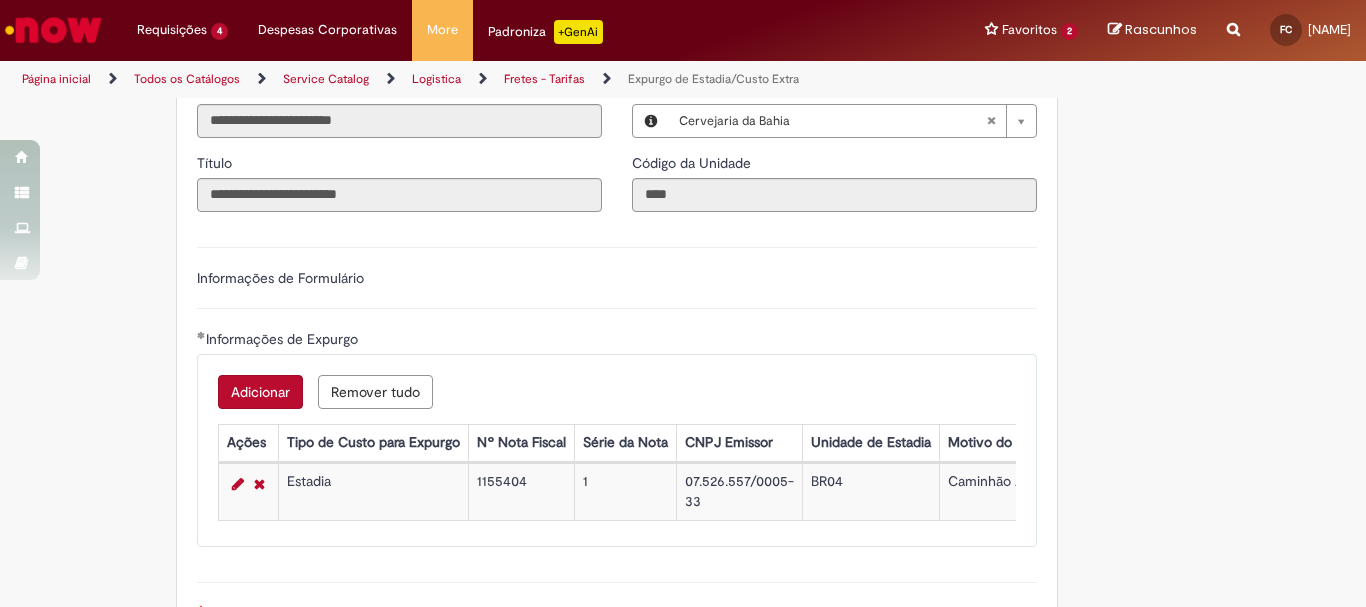 scroll, scrollTop: 810, scrollLeft: 0, axis: vertical 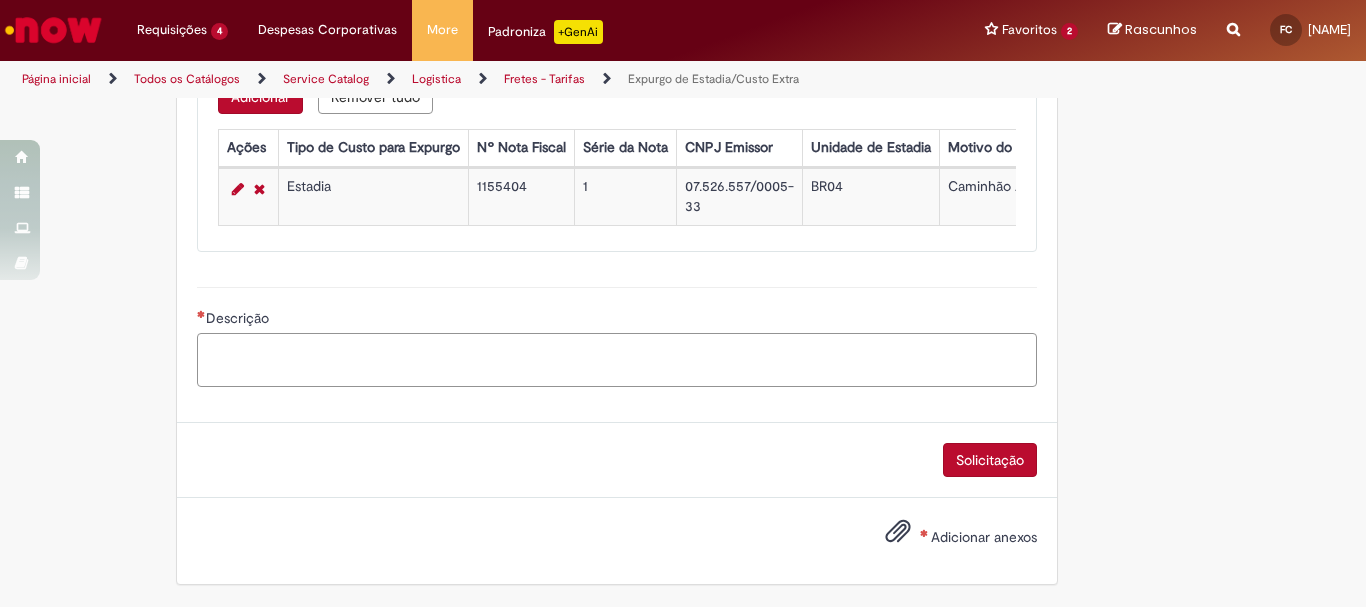 click on "Descrição" at bounding box center (617, 360) 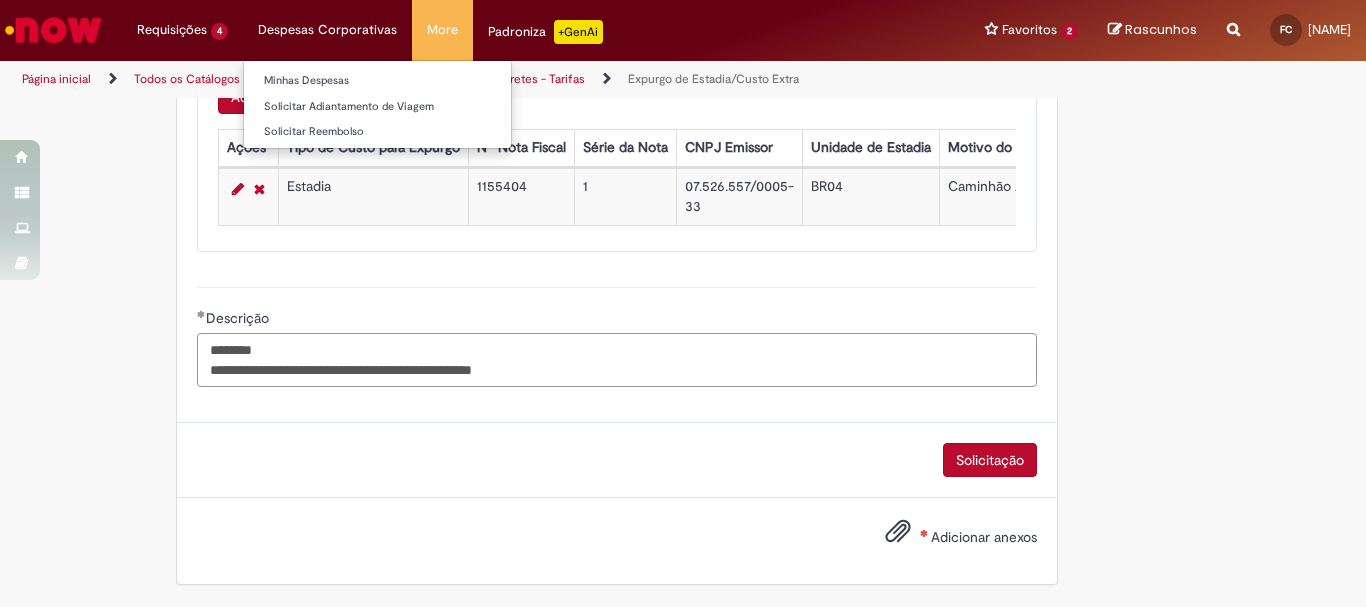 type on "**********" 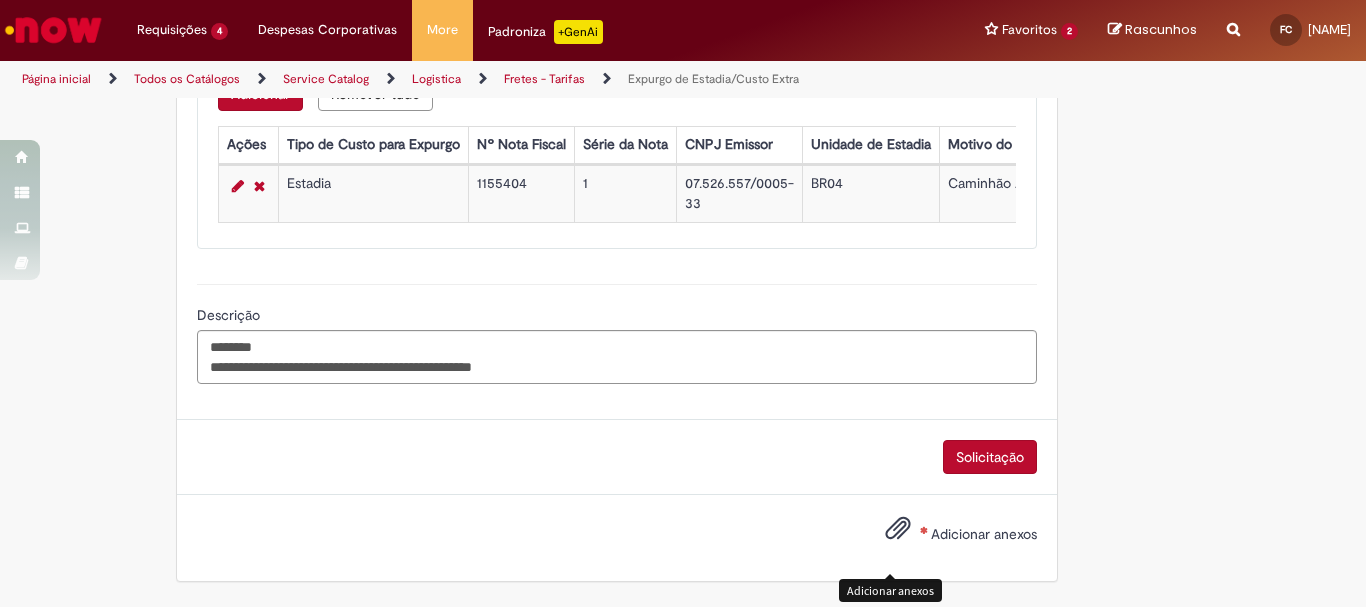 click at bounding box center (898, 529) 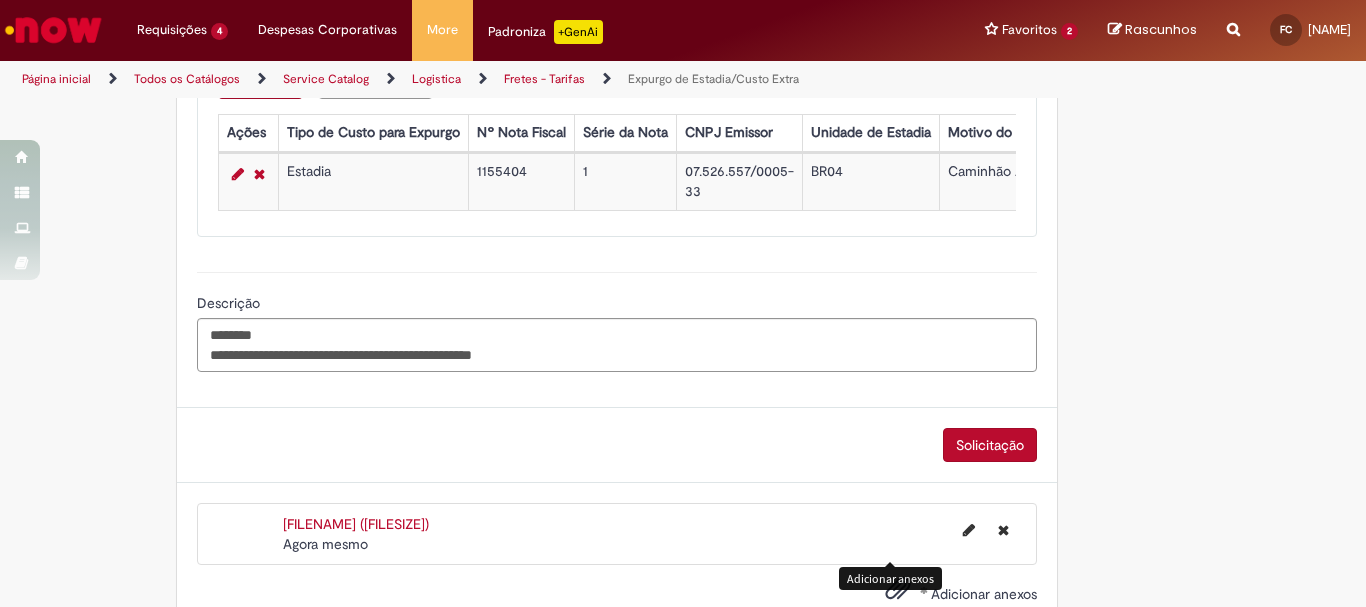 scroll, scrollTop: 889, scrollLeft: 0, axis: vertical 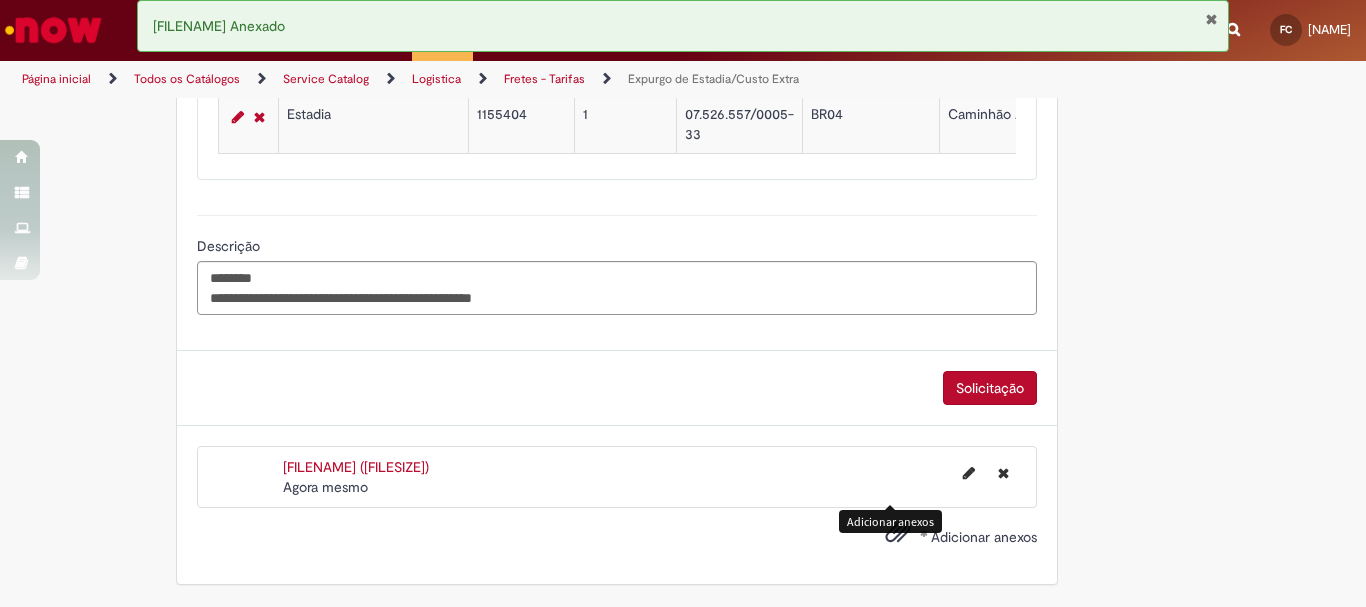 click on "Adicionar anexos" at bounding box center (984, 537) 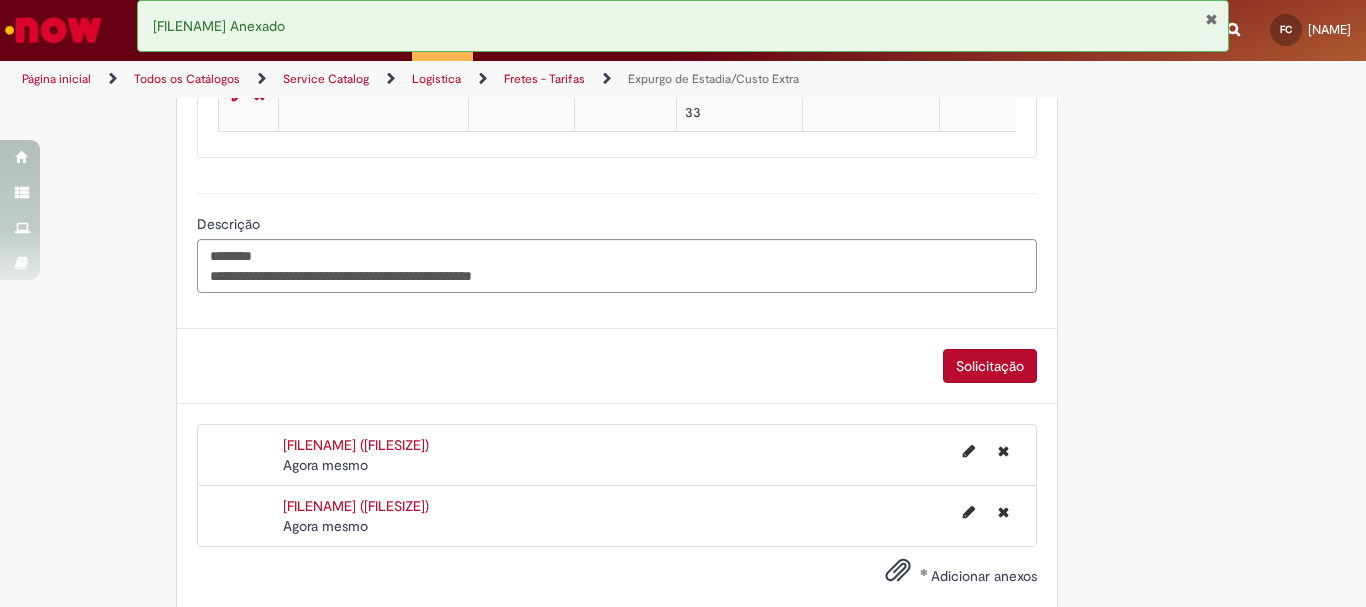 scroll, scrollTop: 950, scrollLeft: 0, axis: vertical 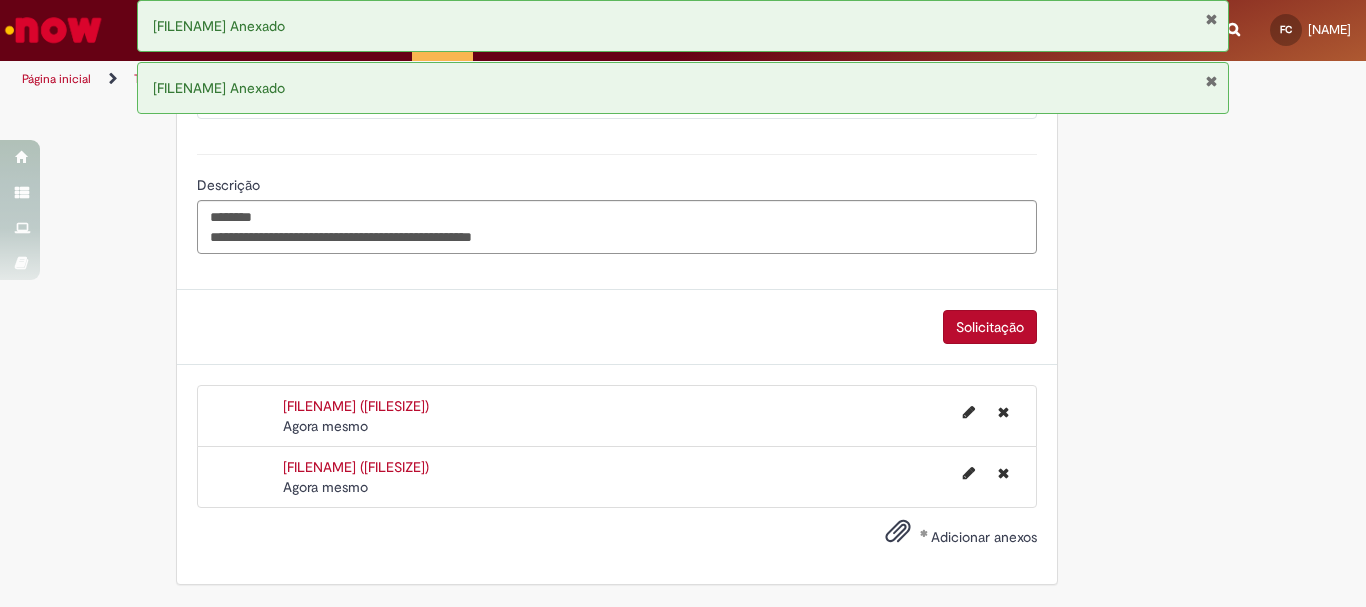 click on "Solicitação" at bounding box center (990, 327) 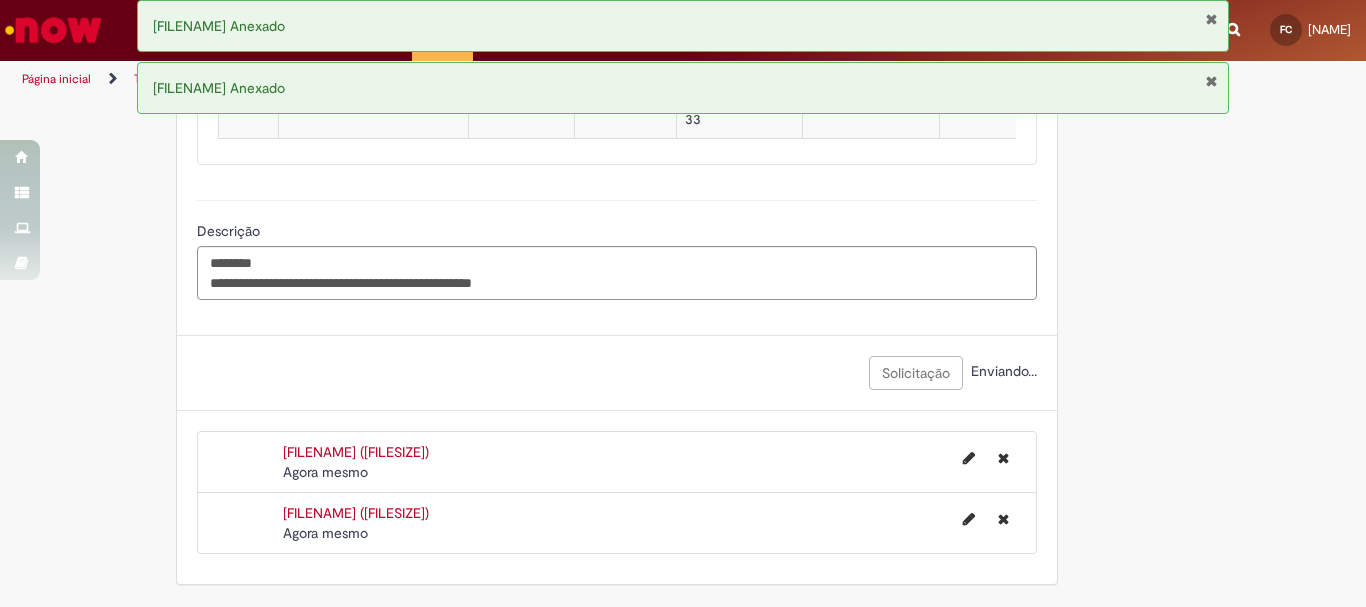 scroll, scrollTop: 904, scrollLeft: 0, axis: vertical 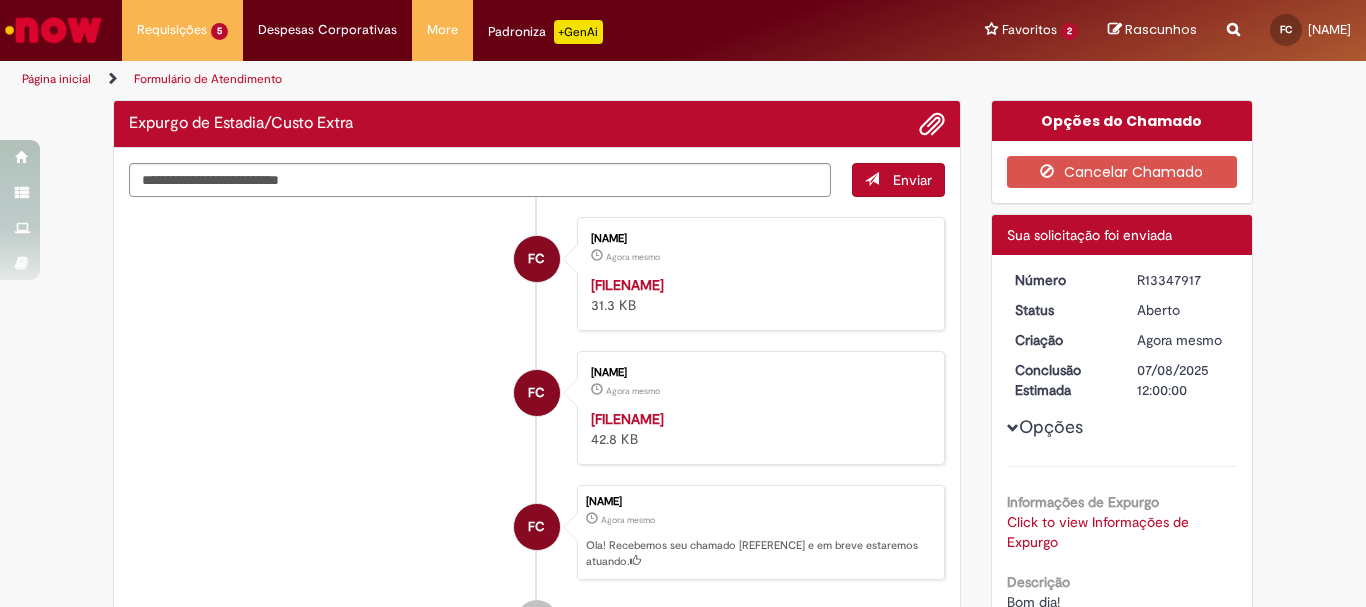 click on "Opções
Informações de Expurgo
Click to view Informações de Expurgo   Click to view Informações de Expurgo
Descrição
Bom dia!
motorista não esta na unidade e não atende ligações" at bounding box center [1122, 461] 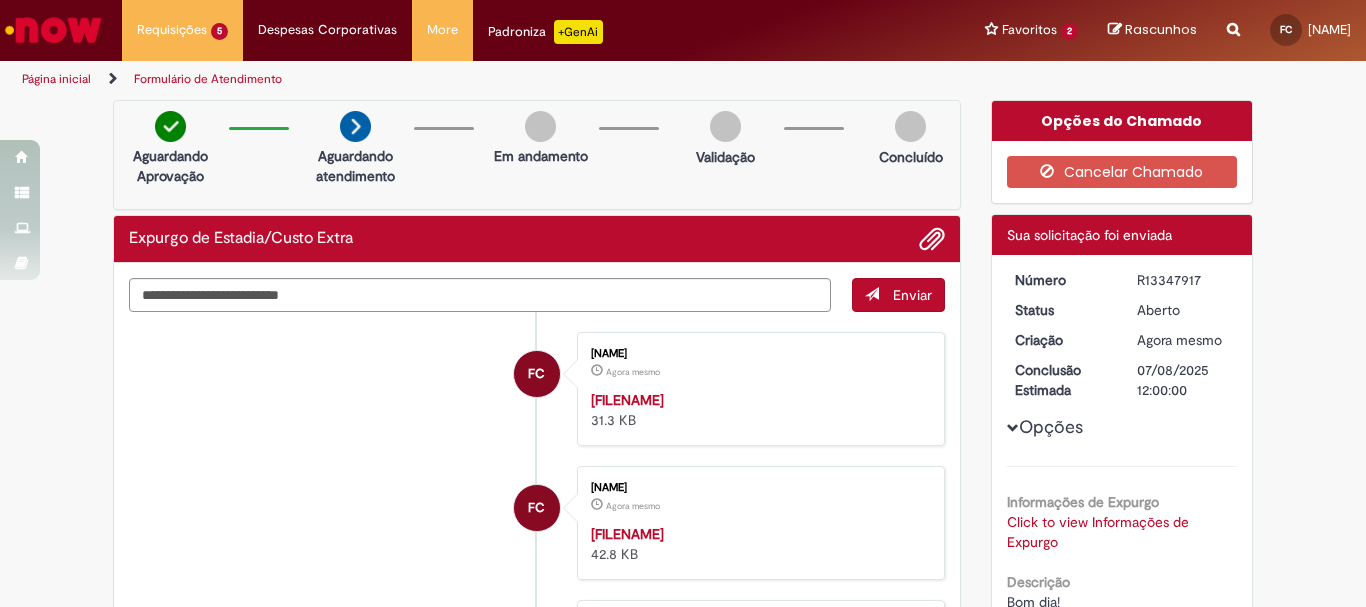 click on "R13347917" at bounding box center [1183, 280] 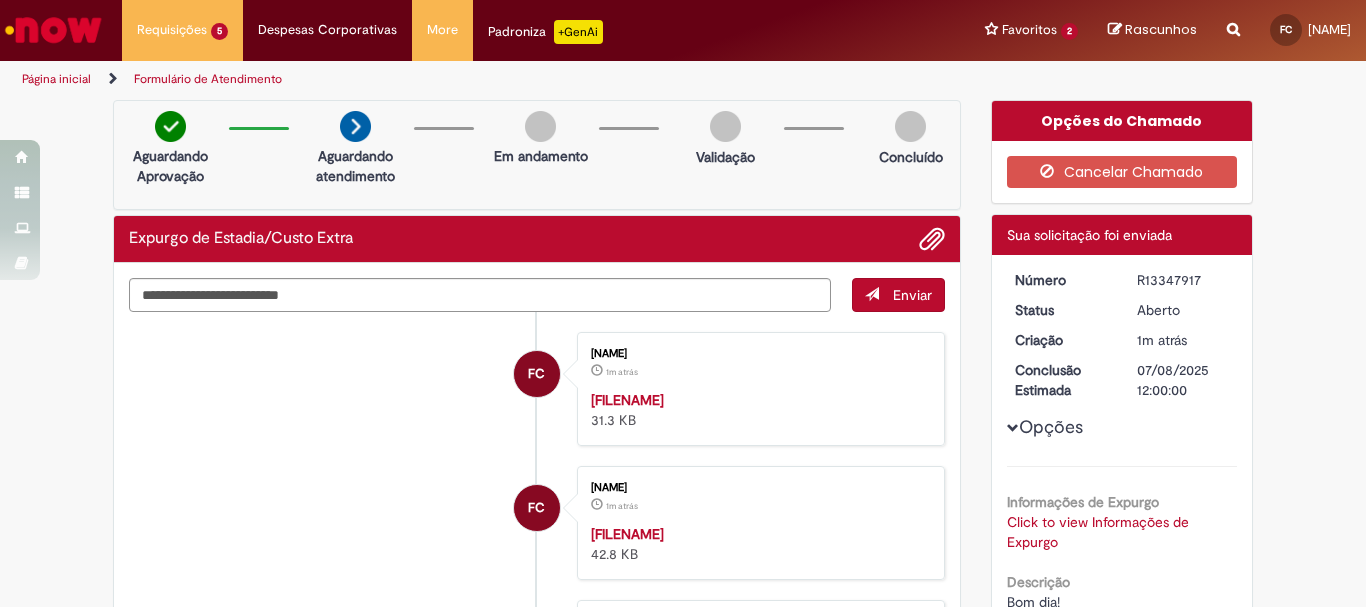 click on "Verificar Código de Barras
Aguardando Aprovação
Aguardando atendimento
Em andamento
Validação
Concluído
Expurgo de Estadia/Custo Extra
Enviar
FC
[NAME]
1m atrás 1m atrás
[FILENAME]  31.3 KB
FC" at bounding box center [683, 571] 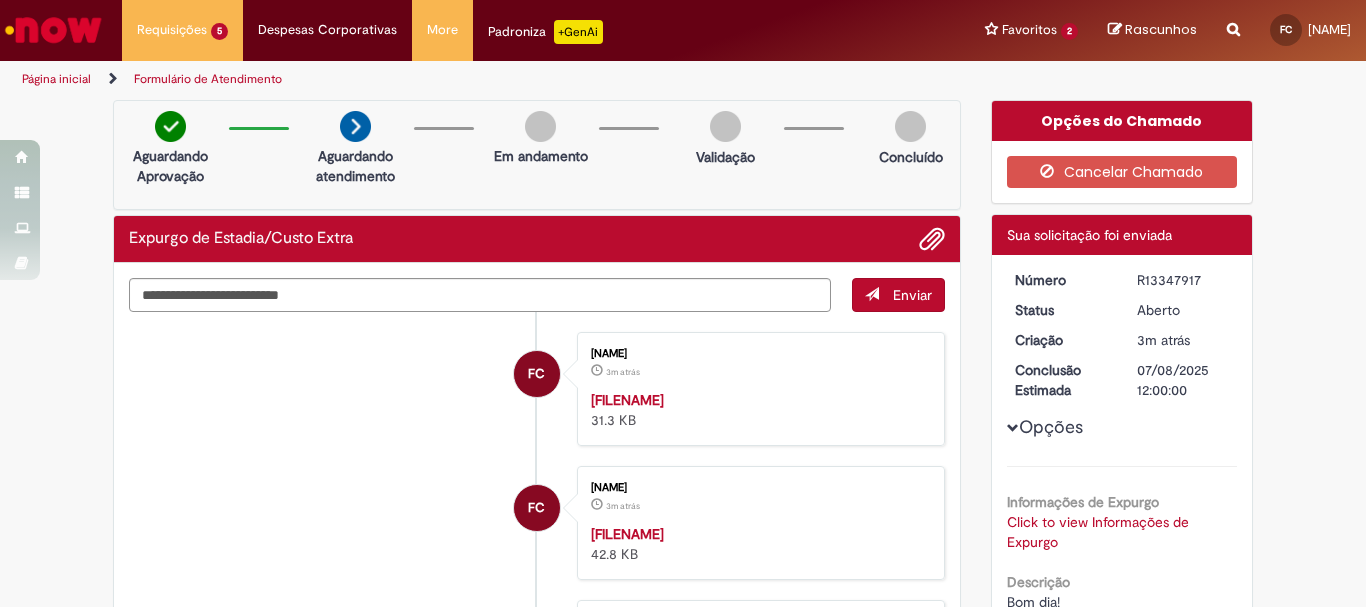 click on "R13347917" at bounding box center (1183, 280) 